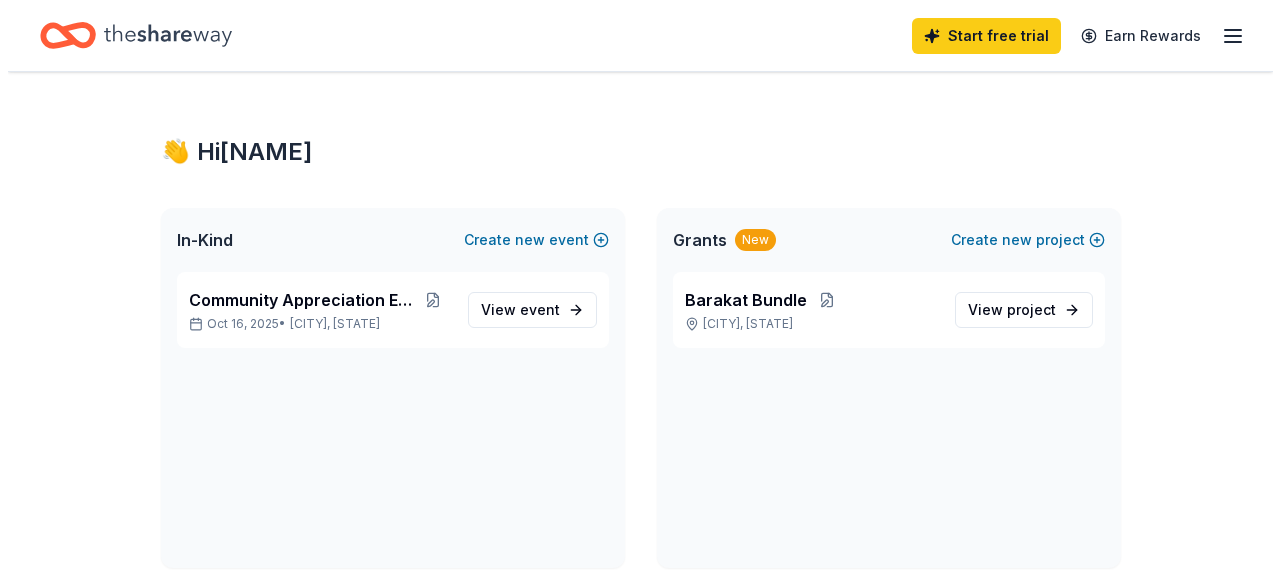 scroll, scrollTop: 0, scrollLeft: 0, axis: both 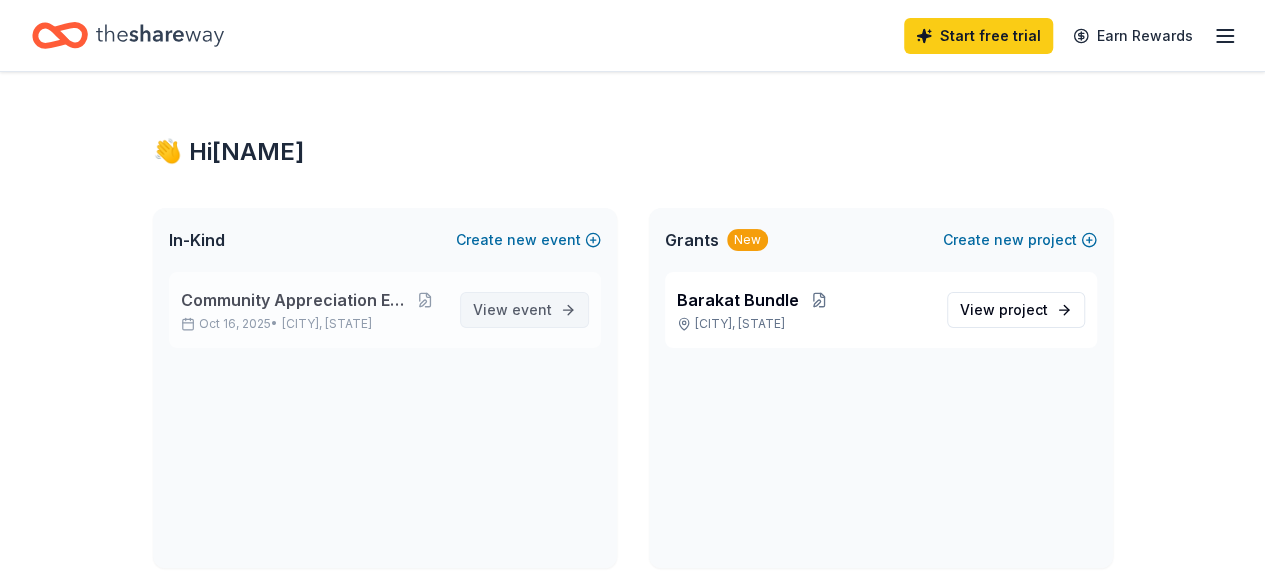 click on "View   event" at bounding box center (512, 310) 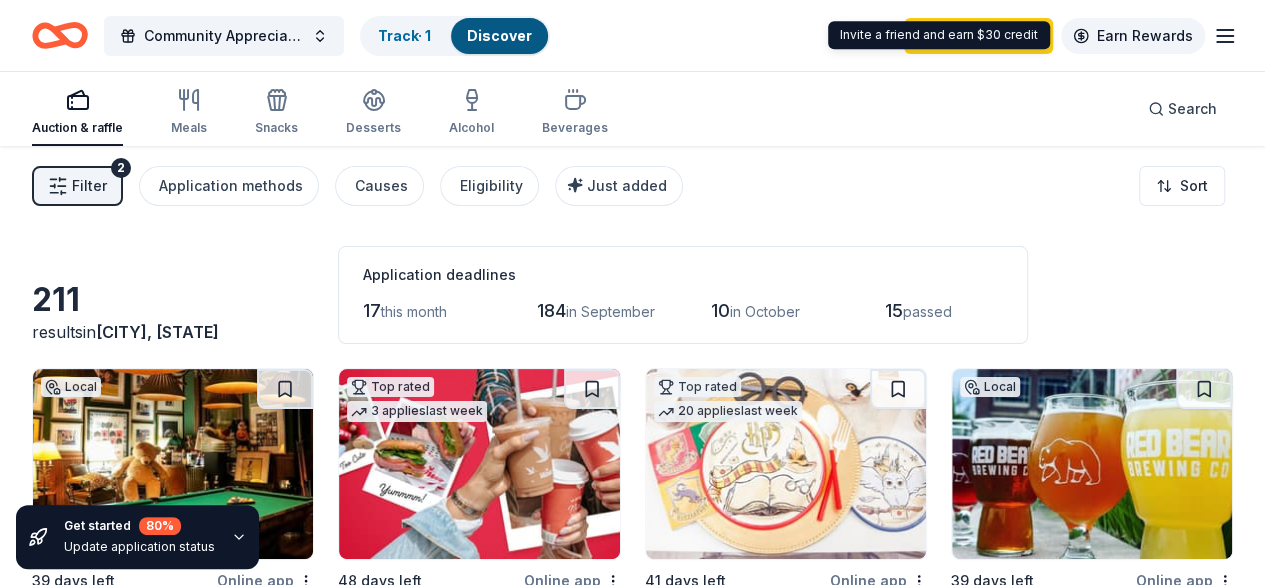 click on "Earn Rewards" at bounding box center (1133, 36) 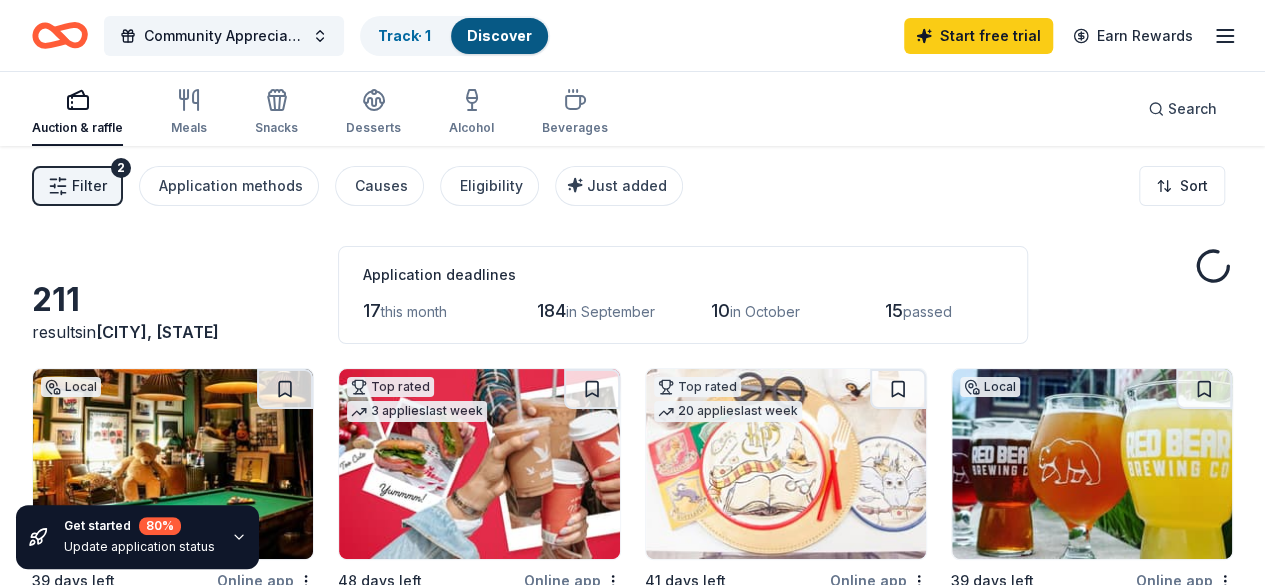 click 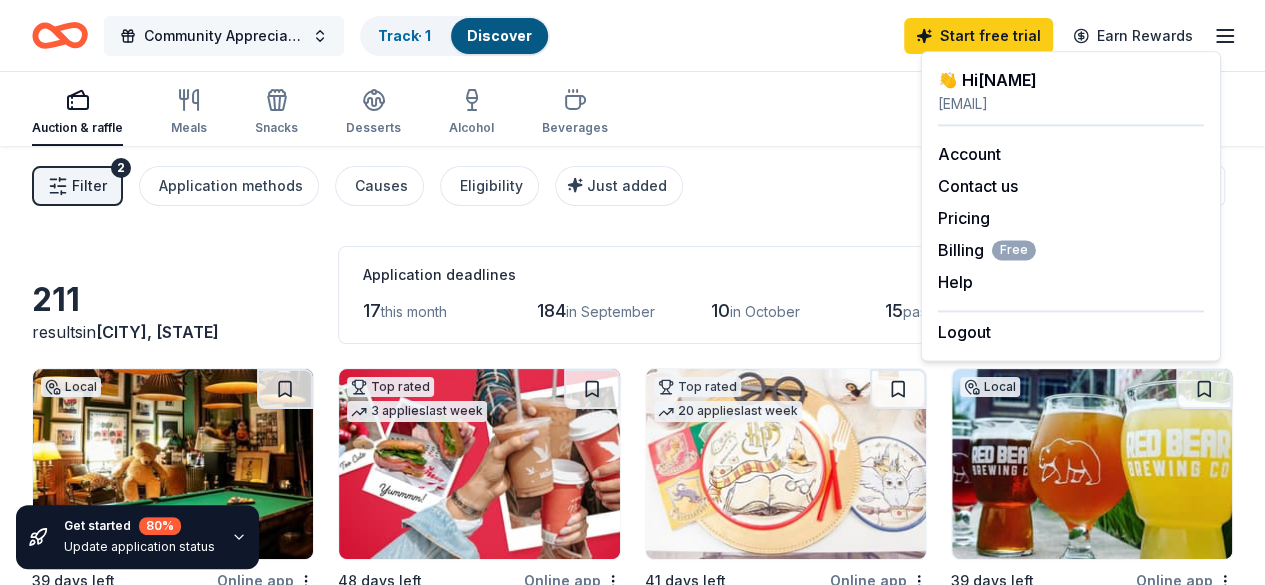 click on "Community Appreciation Event" at bounding box center [224, 36] 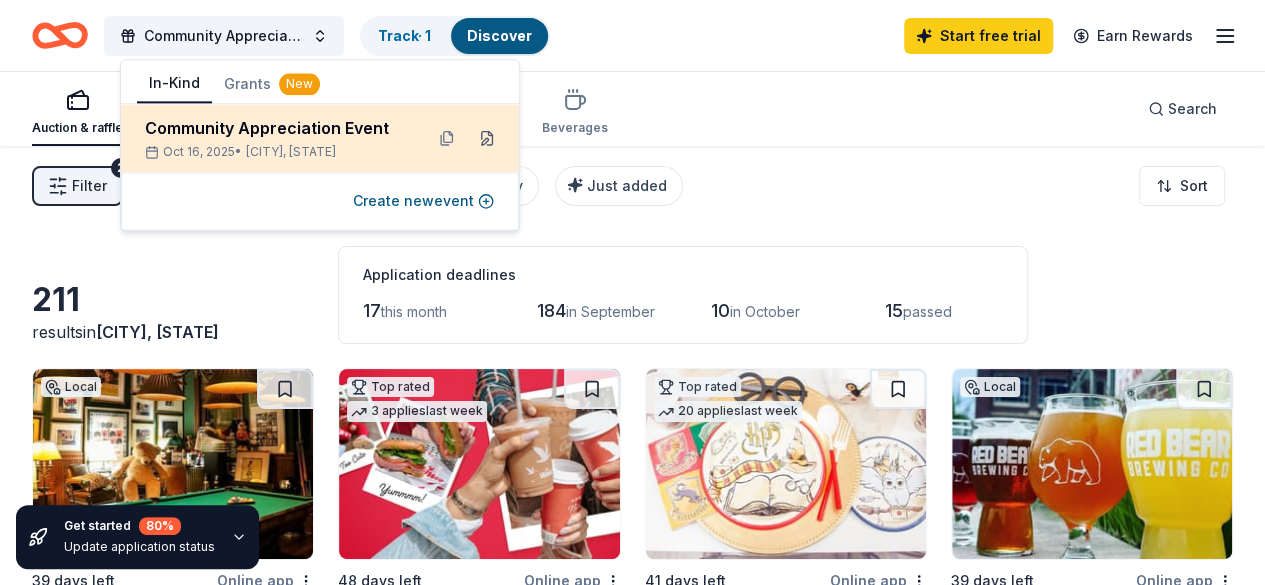 click at bounding box center [487, 138] 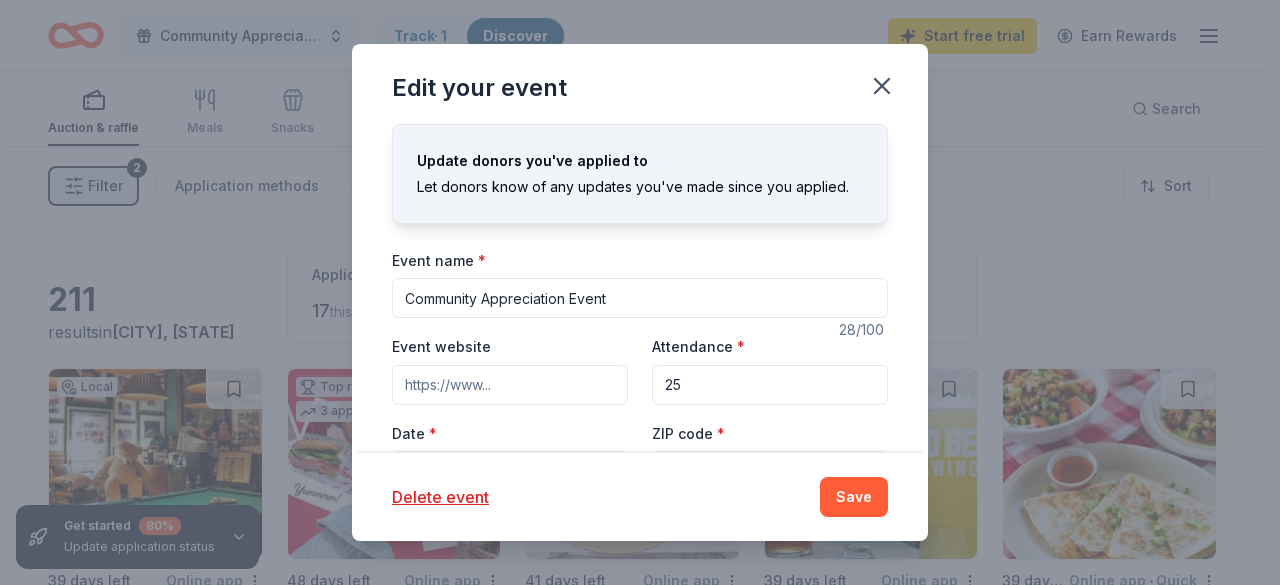 click on "Community Appreciation Event" at bounding box center (640, 298) 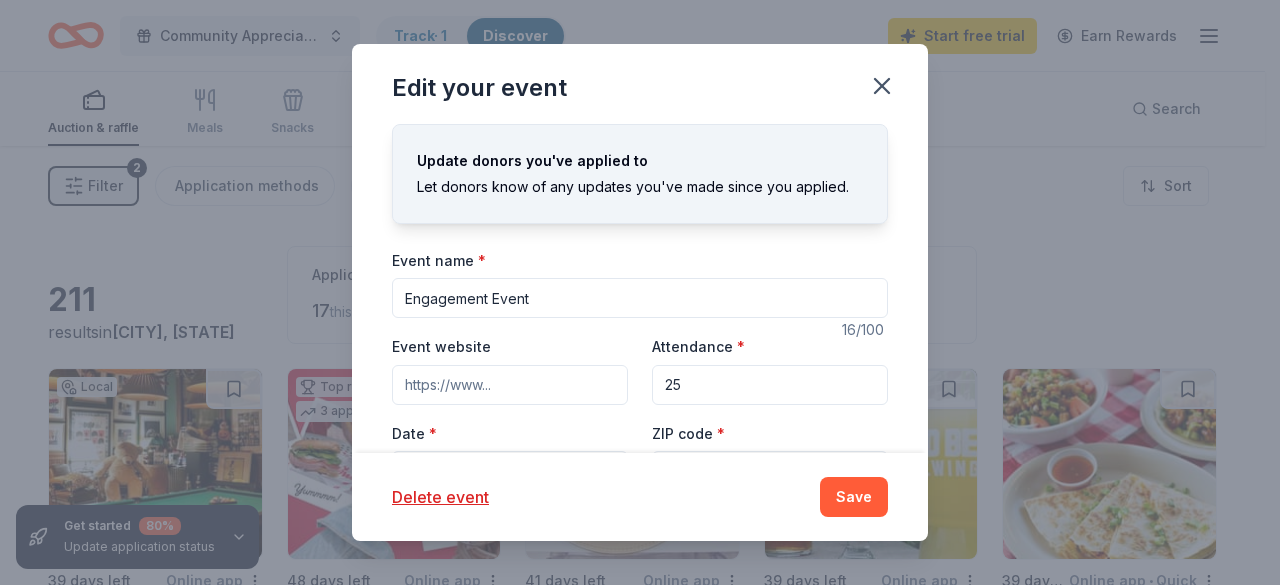 click on "Engagement Event" at bounding box center (640, 298) 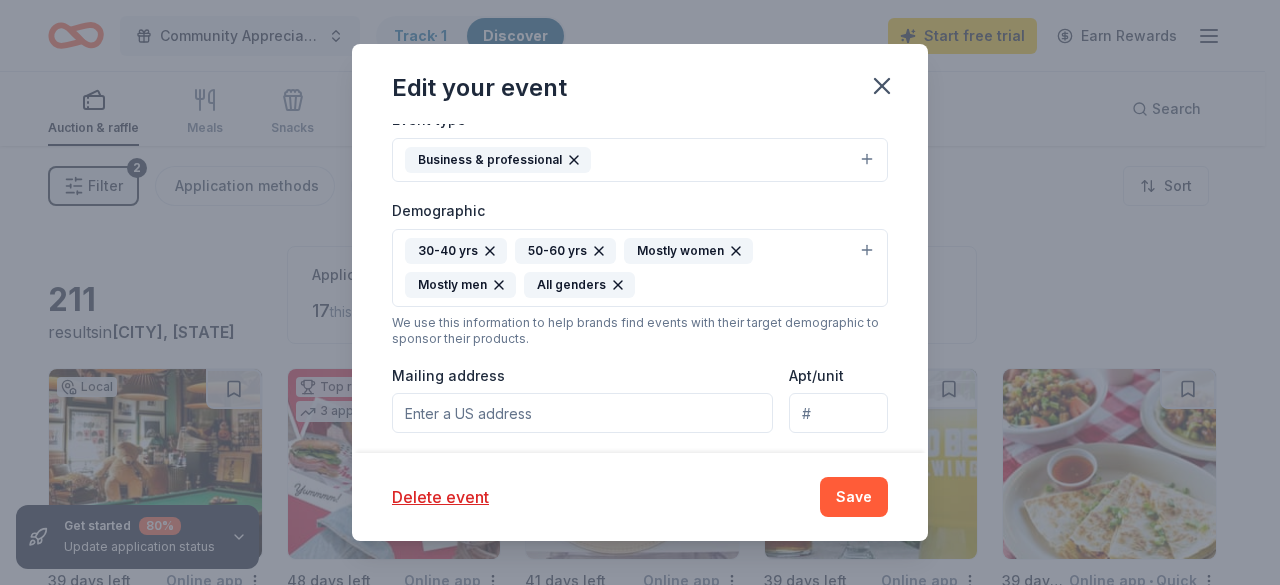 scroll, scrollTop: 500, scrollLeft: 0, axis: vertical 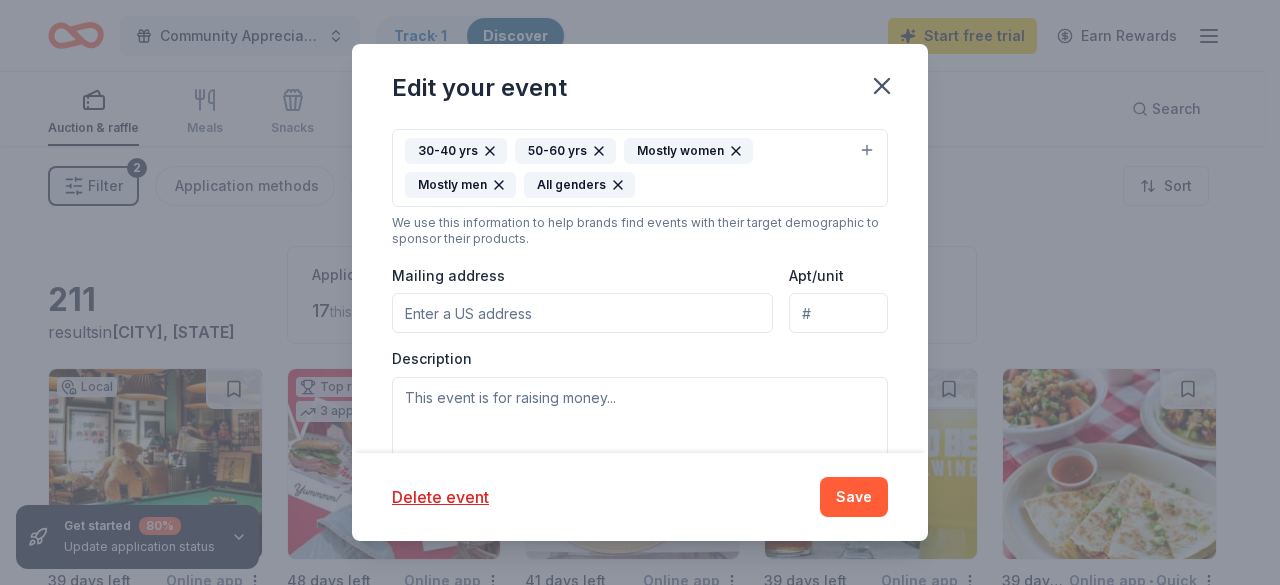 type on "Awareness Building / Social Engagement Event" 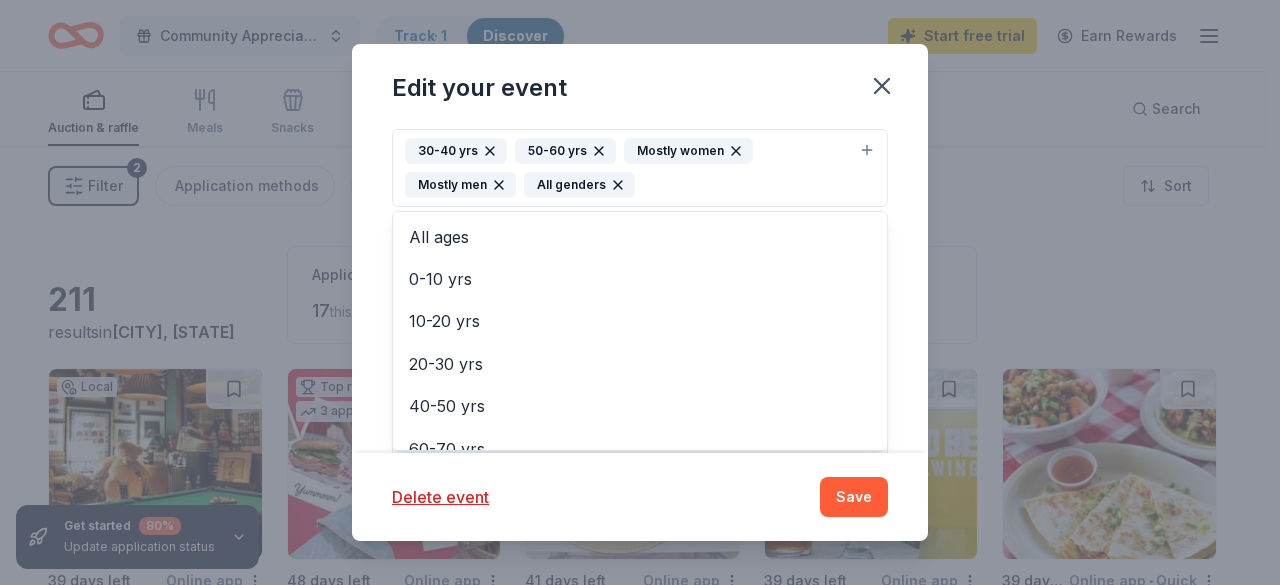 click on "[AGE] yrs [AGE] yrs Mostly women Mostly men All genders" at bounding box center (640, 168) 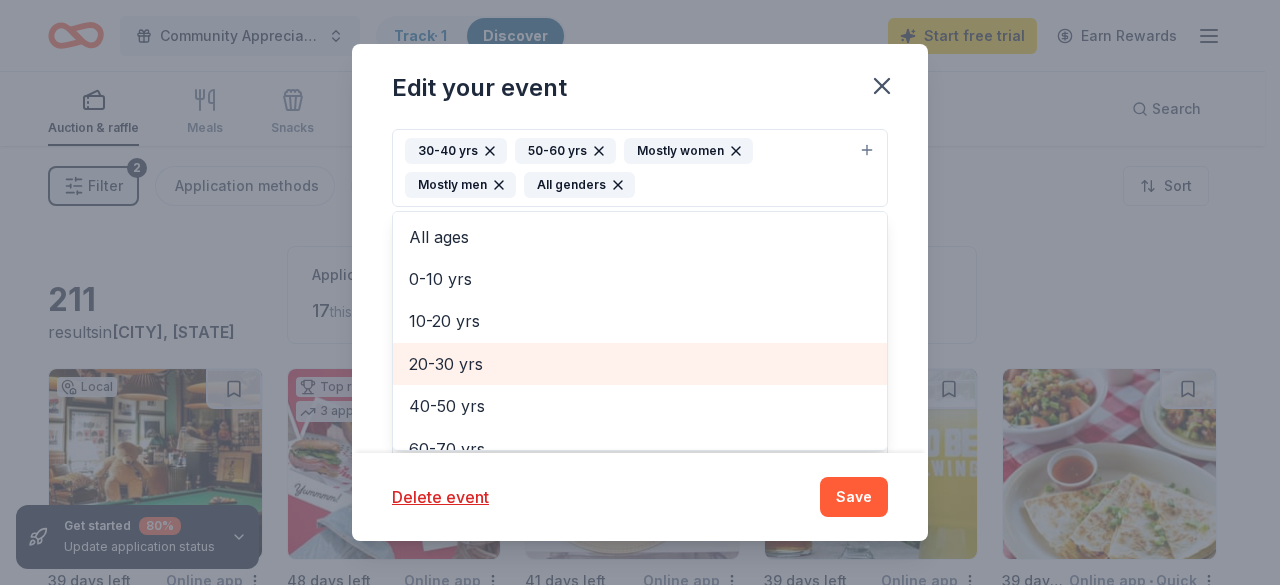 click on "20-30 yrs" at bounding box center (640, 364) 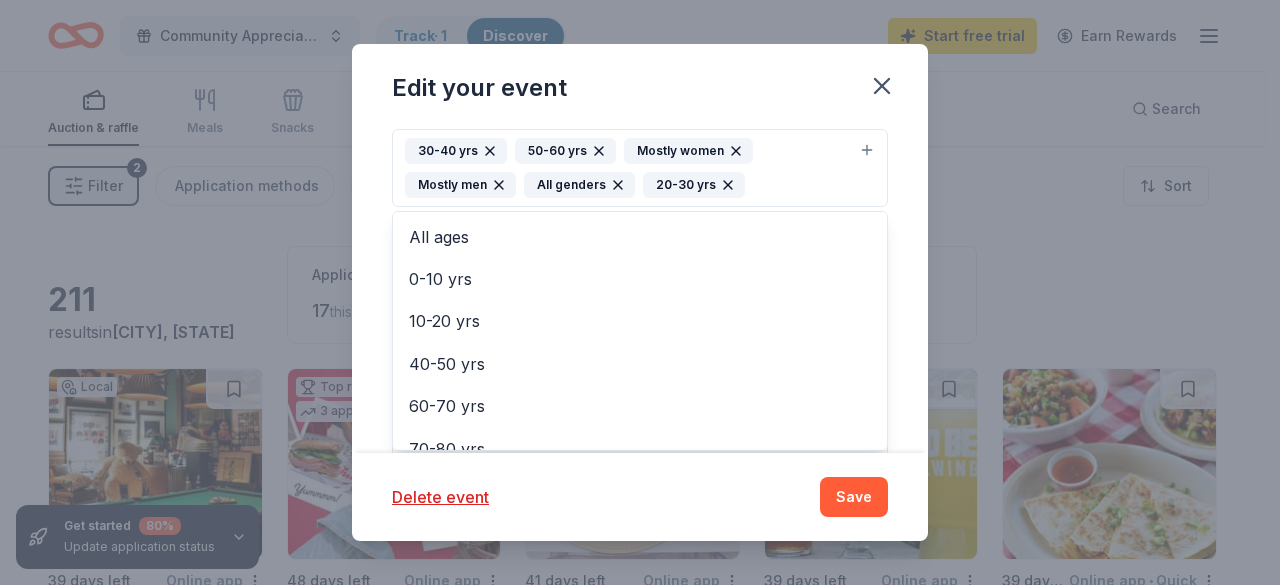 click 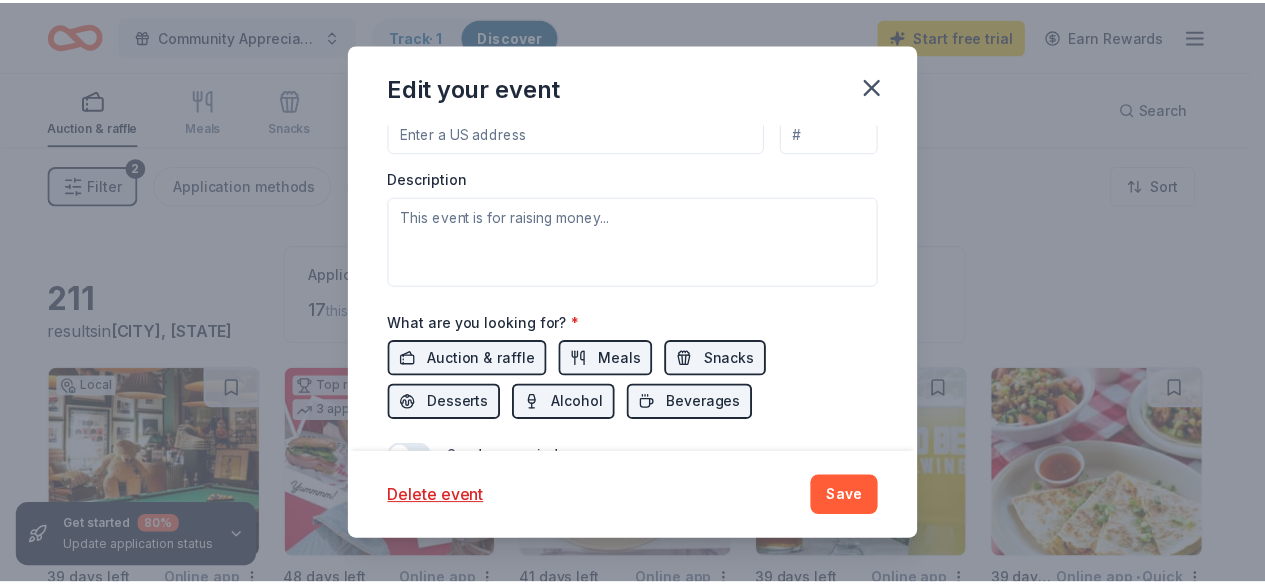 scroll, scrollTop: 780, scrollLeft: 0, axis: vertical 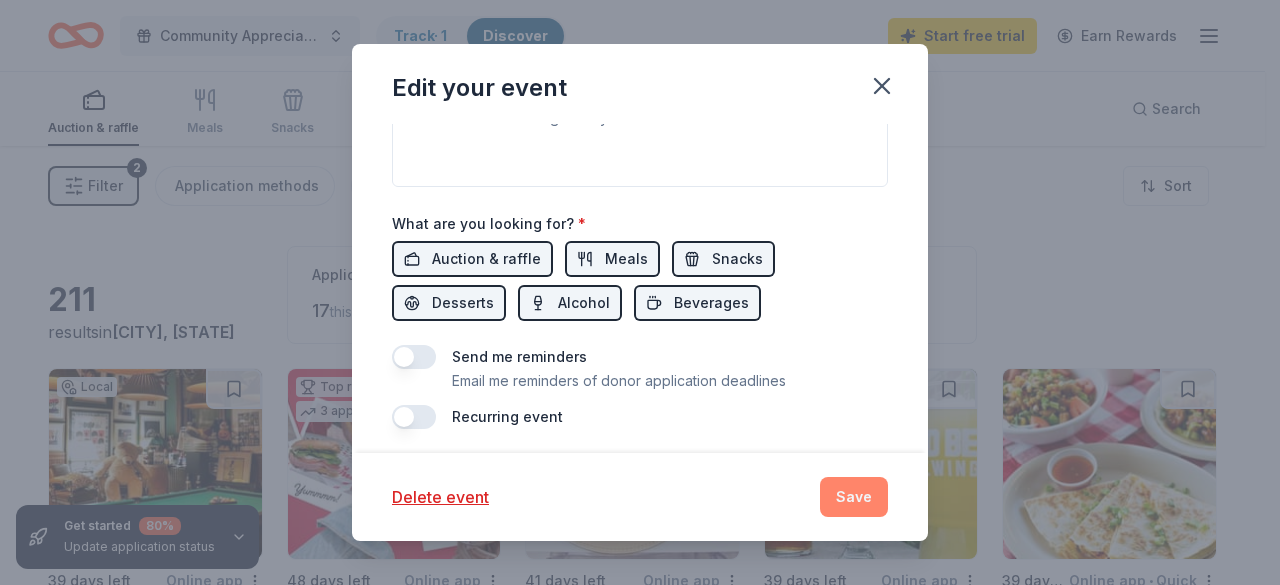 click on "Save" at bounding box center (854, 497) 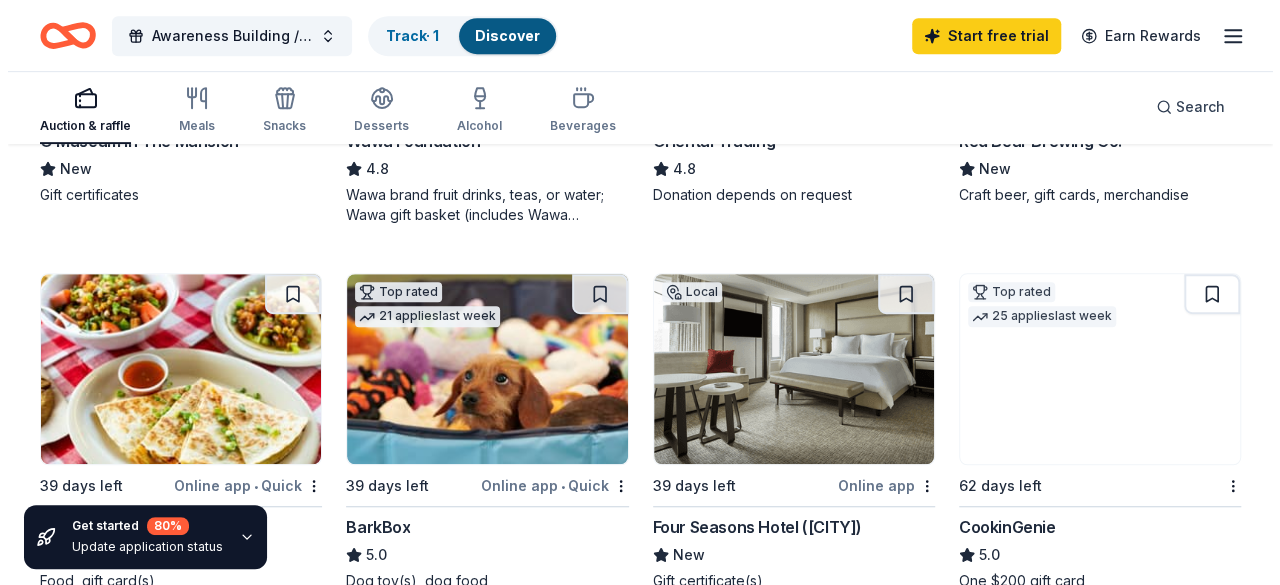scroll, scrollTop: 600, scrollLeft: 0, axis: vertical 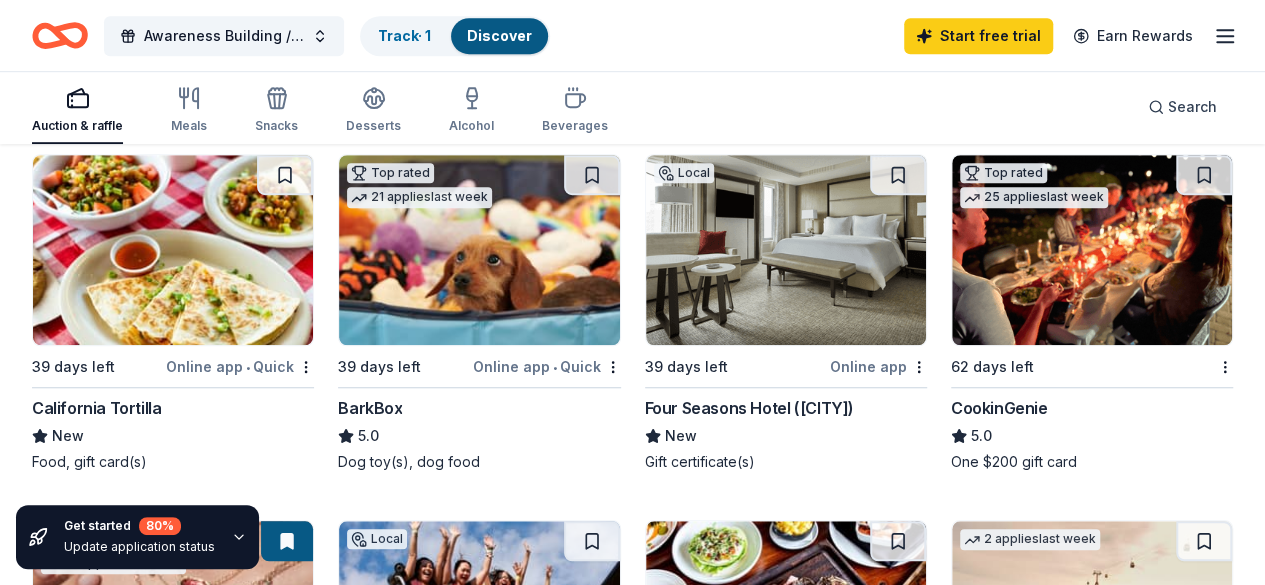 click at bounding box center [786, 250] 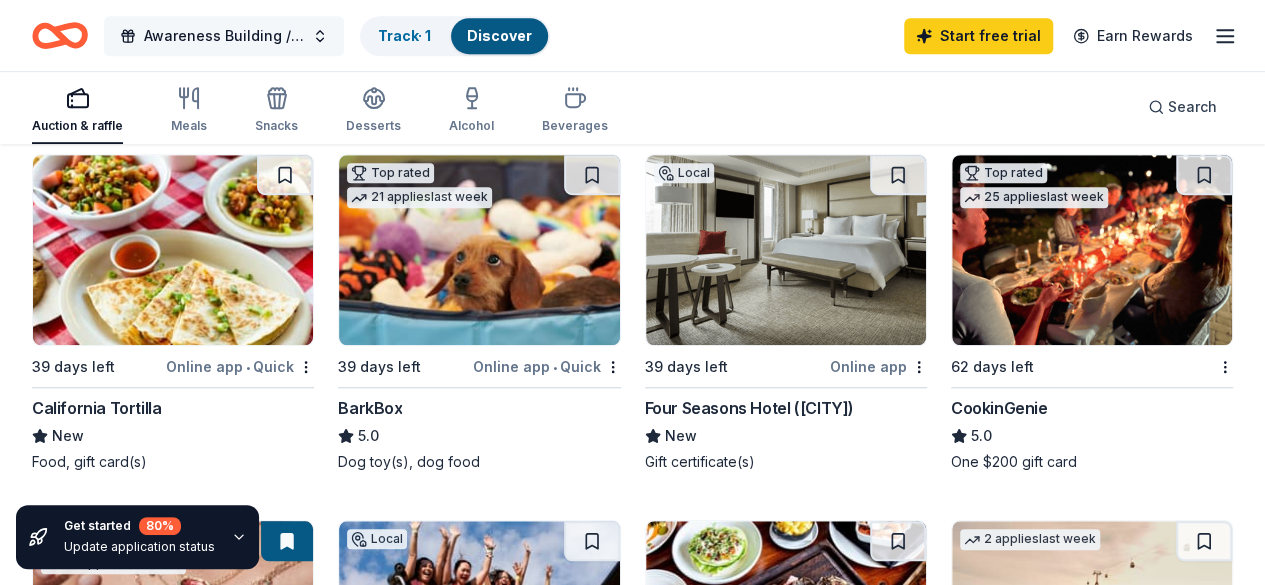 click on "Awareness Building / Social Engagement Event" at bounding box center [224, 36] 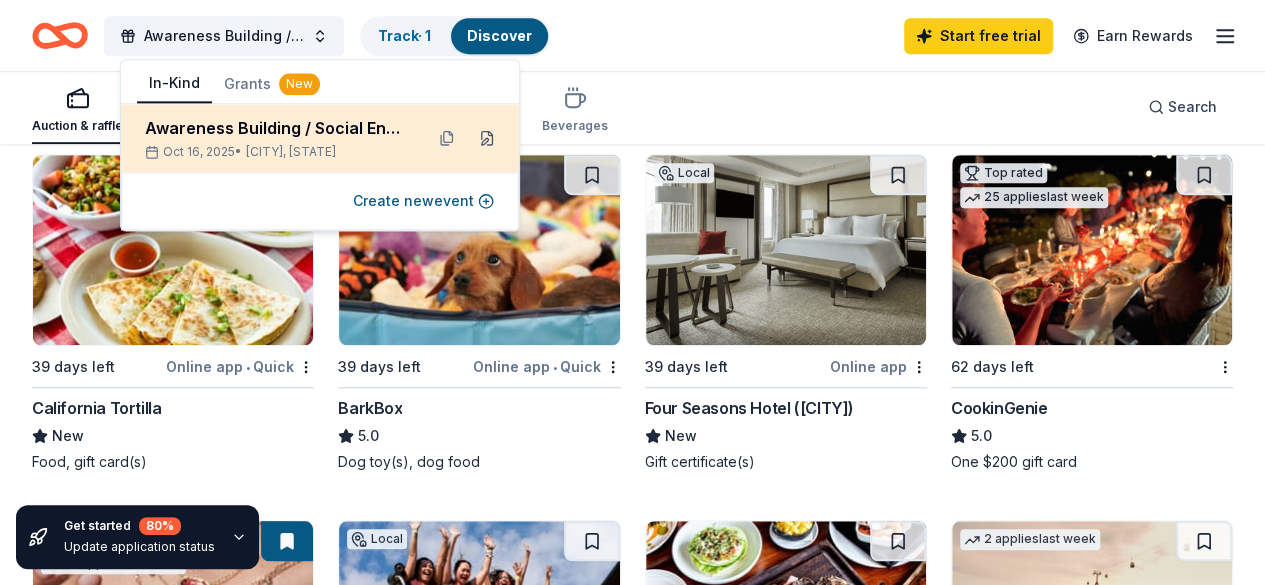 click at bounding box center [487, 138] 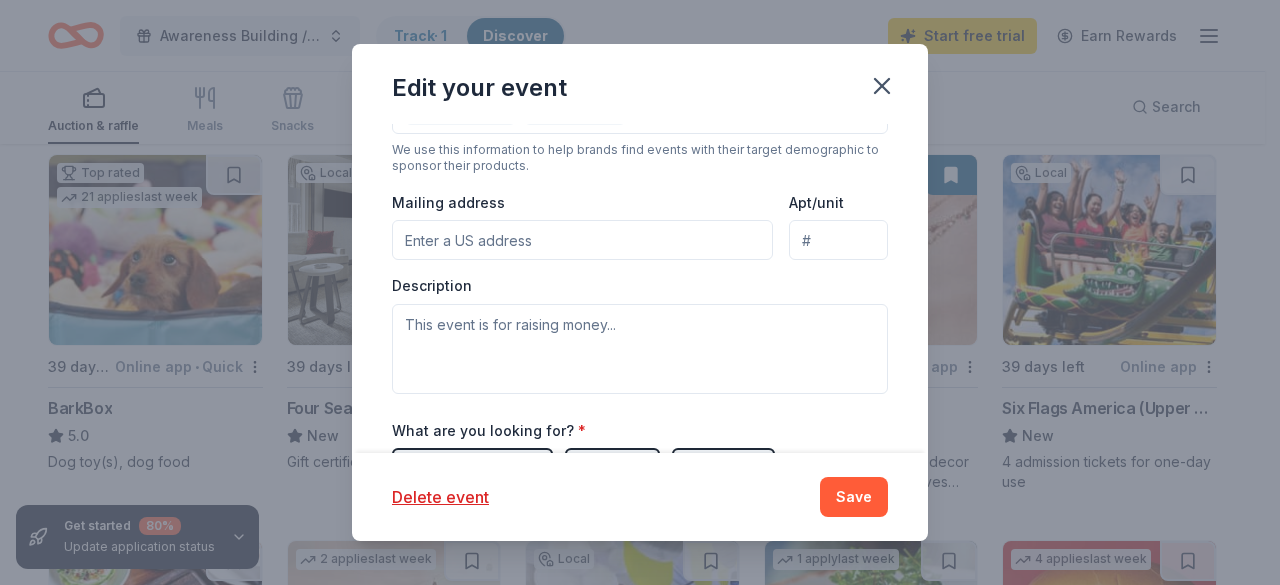 scroll, scrollTop: 600, scrollLeft: 0, axis: vertical 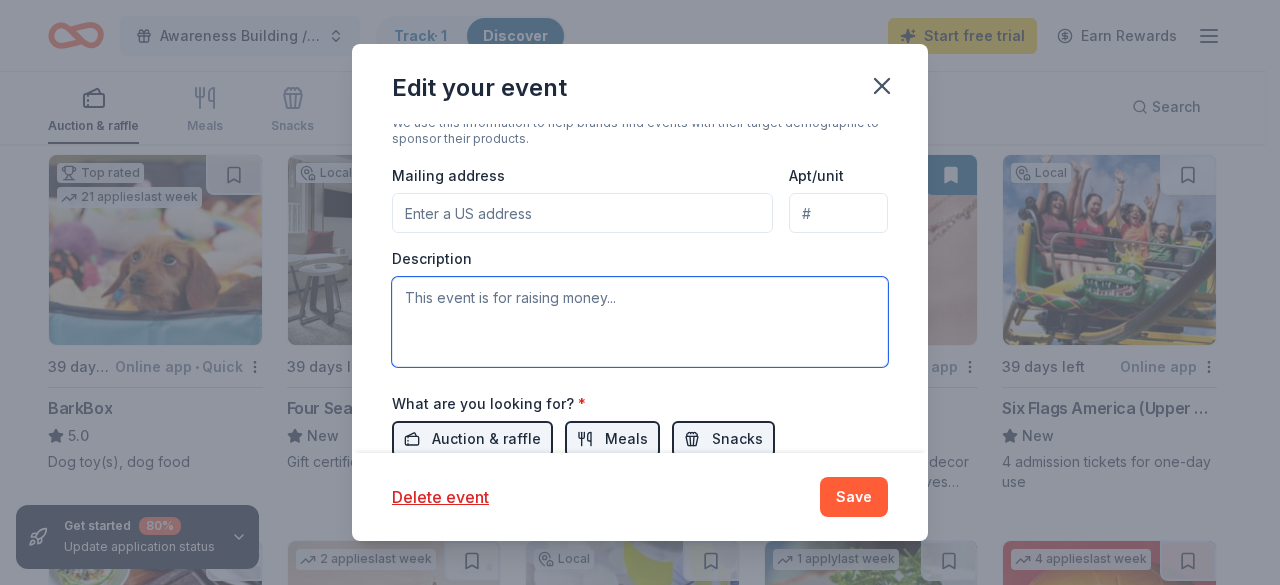 click at bounding box center (640, 322) 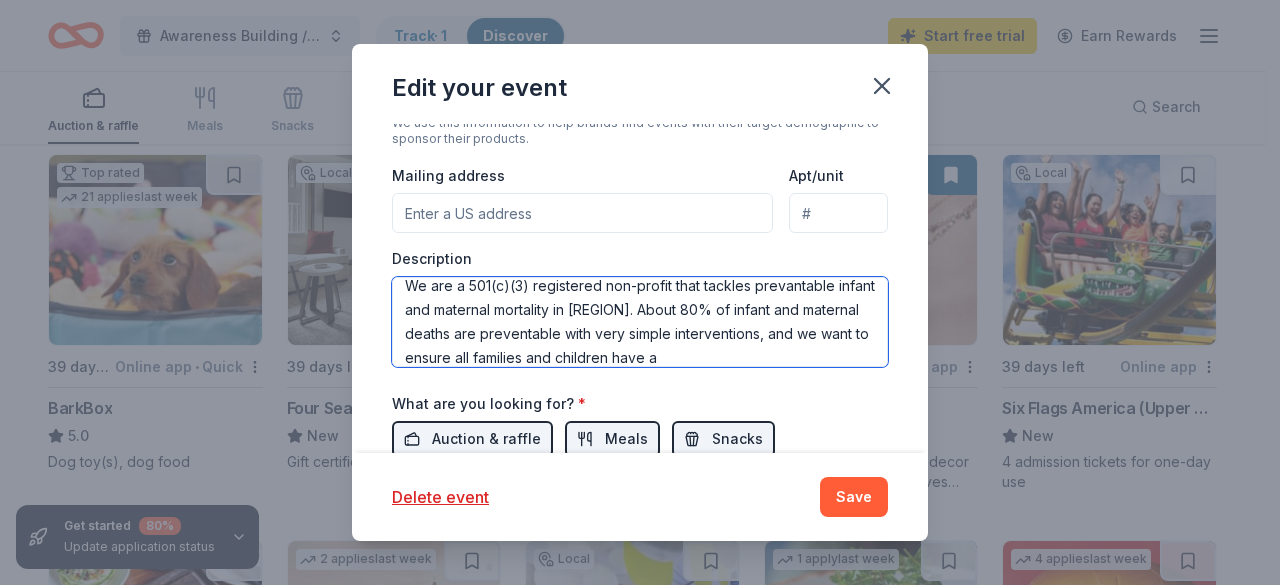 scroll, scrollTop: 36, scrollLeft: 0, axis: vertical 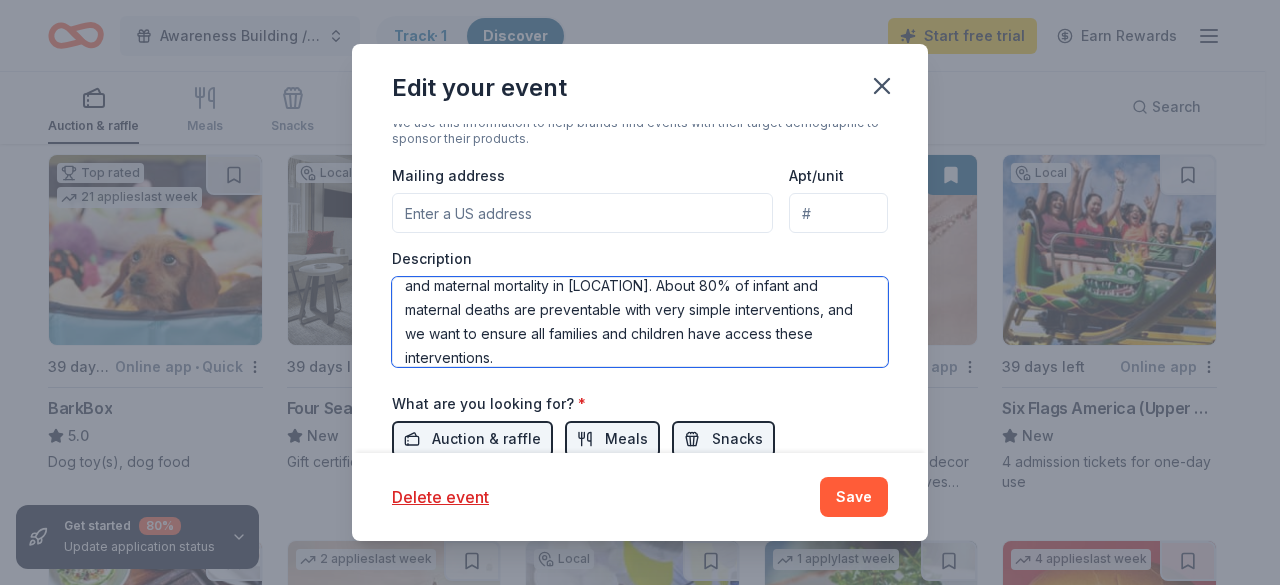 click on "We are a 501(c)(3) registered non-profit that tackles prevantable infant and maternal mortality in [LOCATION]. About 80% of infant and maternal deaths are preventable with very simple interventions, and we want to ensure all families and children have access these interventions." at bounding box center (640, 322) 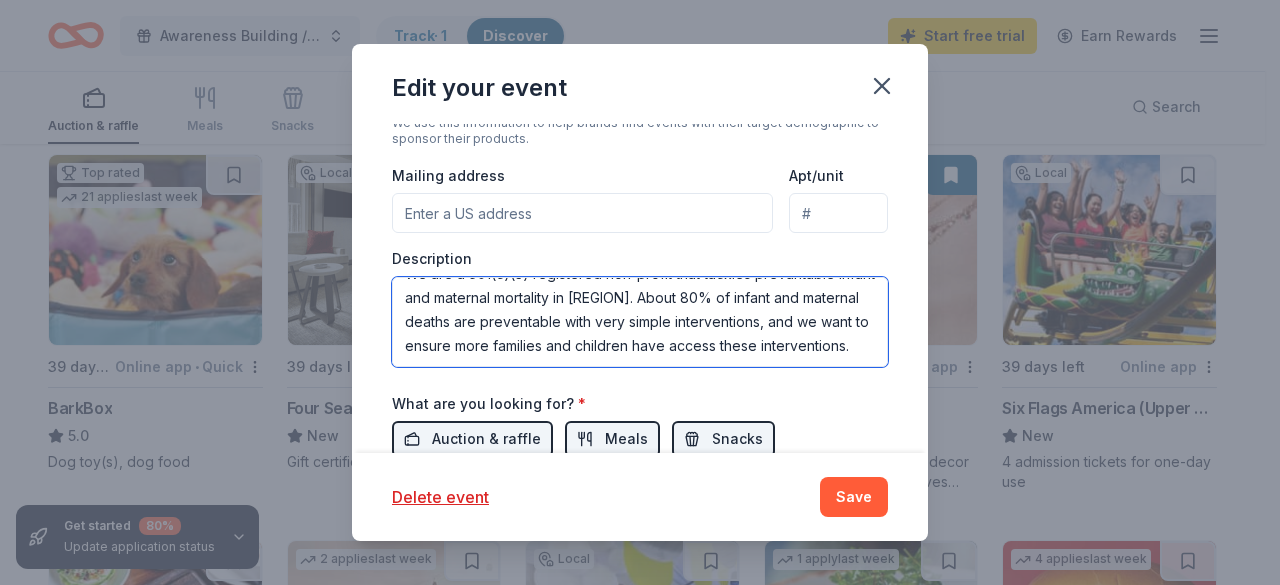 click on "We are a 501(c)(3) registered non-profit that tackles prevantable infant and maternal mortality in [REGION]. About 80% of infant and maternal deaths are preventable with very simple interventions, and we want to ensure more families and children have access these interventions." at bounding box center (640, 322) 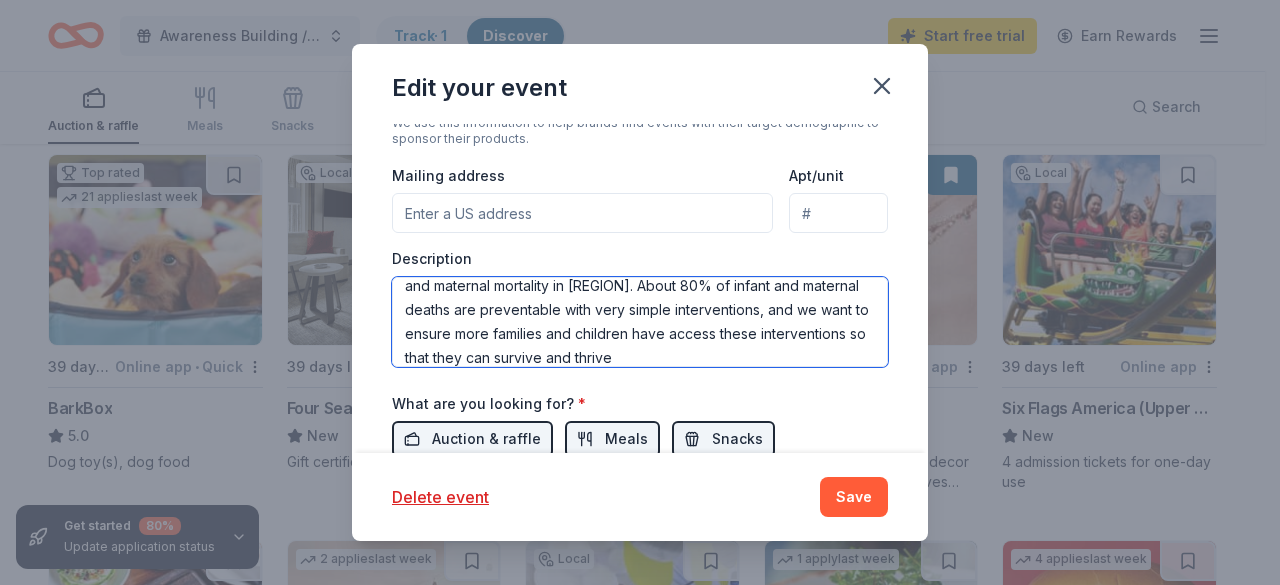 scroll, scrollTop: 60, scrollLeft: 0, axis: vertical 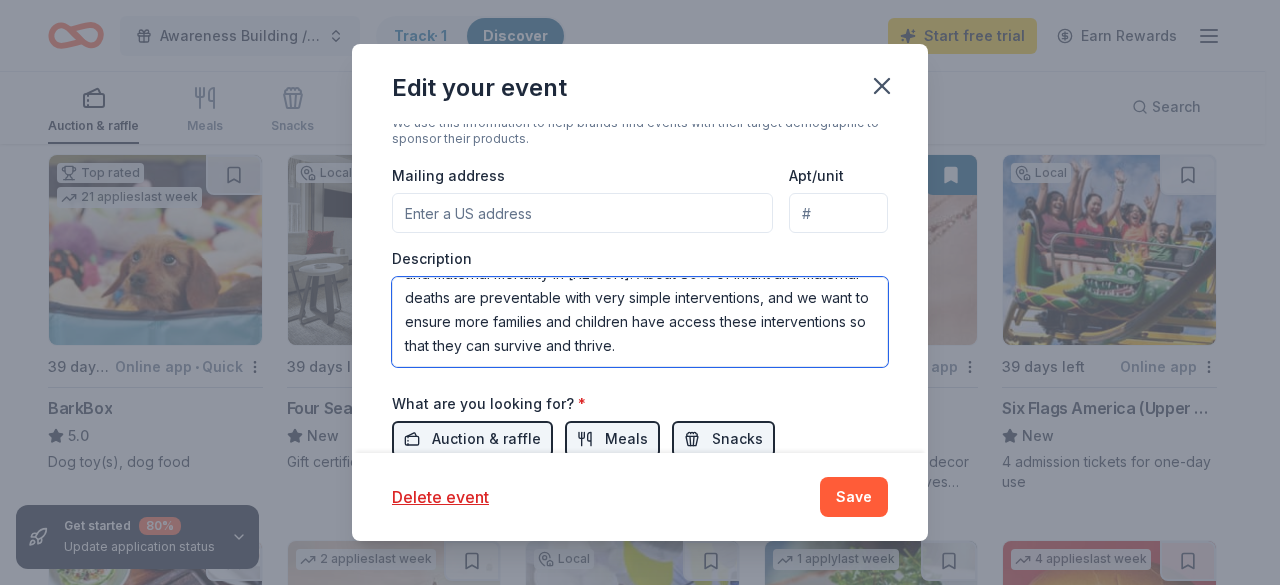 click on "We are a 501(c)(3) registered non-profit that tackles prevantable infant and maternal mortality in [REGION]. About 80% of infant and maternal deaths are preventable with very simple interventions, and we want to ensure more families and children have access these interventions so that they can survive and thrive." at bounding box center [640, 322] 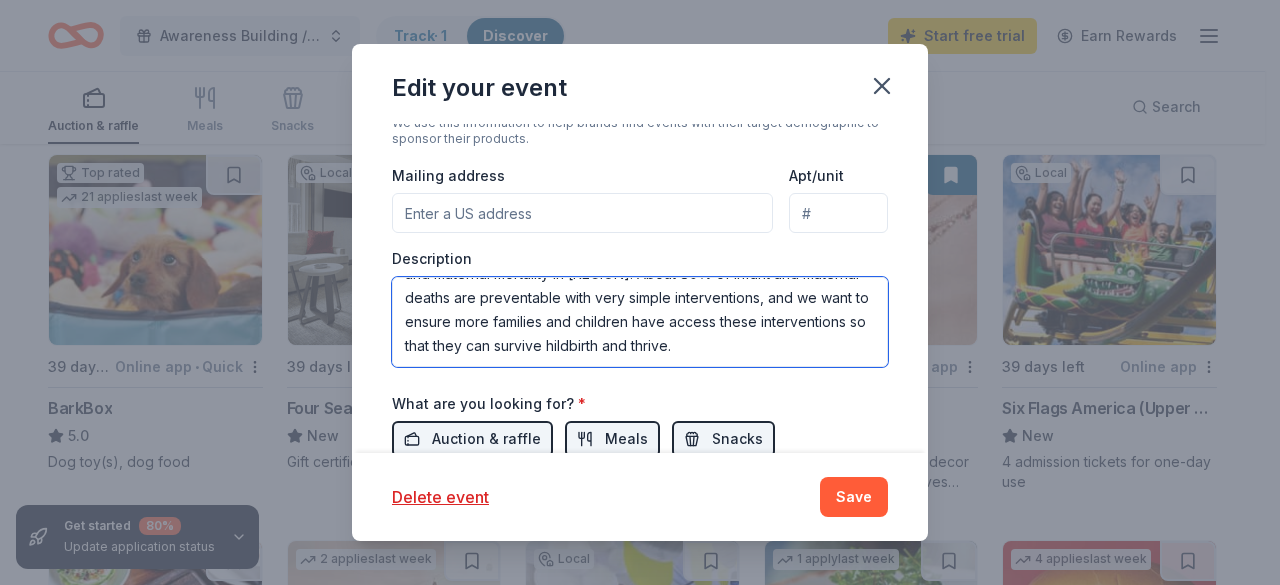 scroll, scrollTop: 0, scrollLeft: 0, axis: both 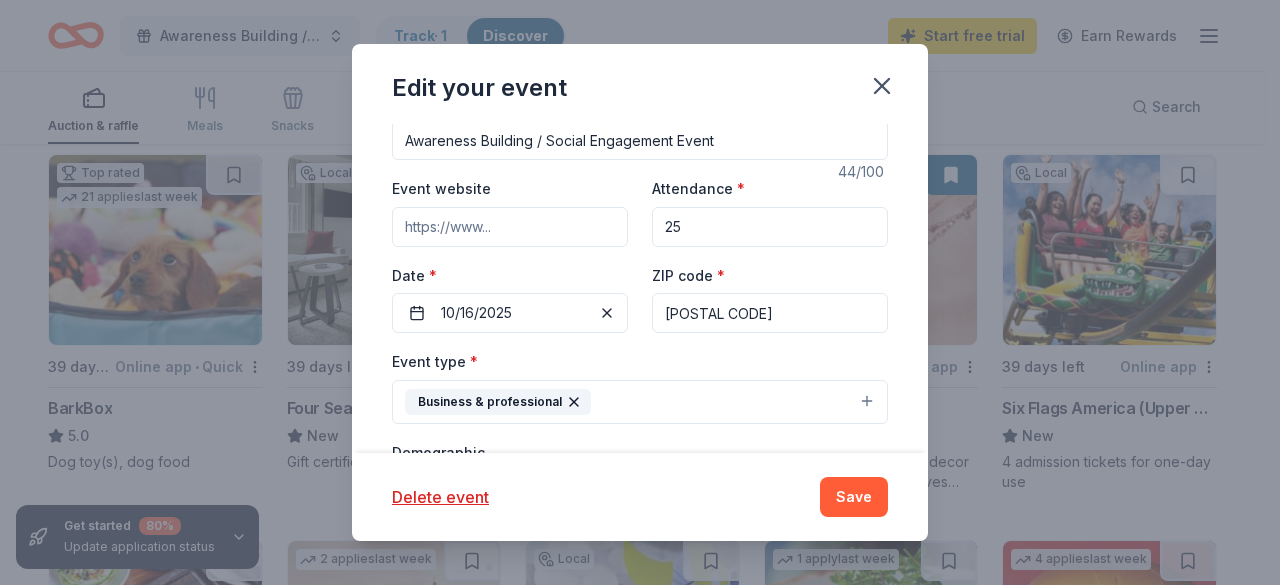 drag, startPoint x: 520, startPoint y: 352, endPoint x: 225, endPoint y: 112, distance: 380.29593 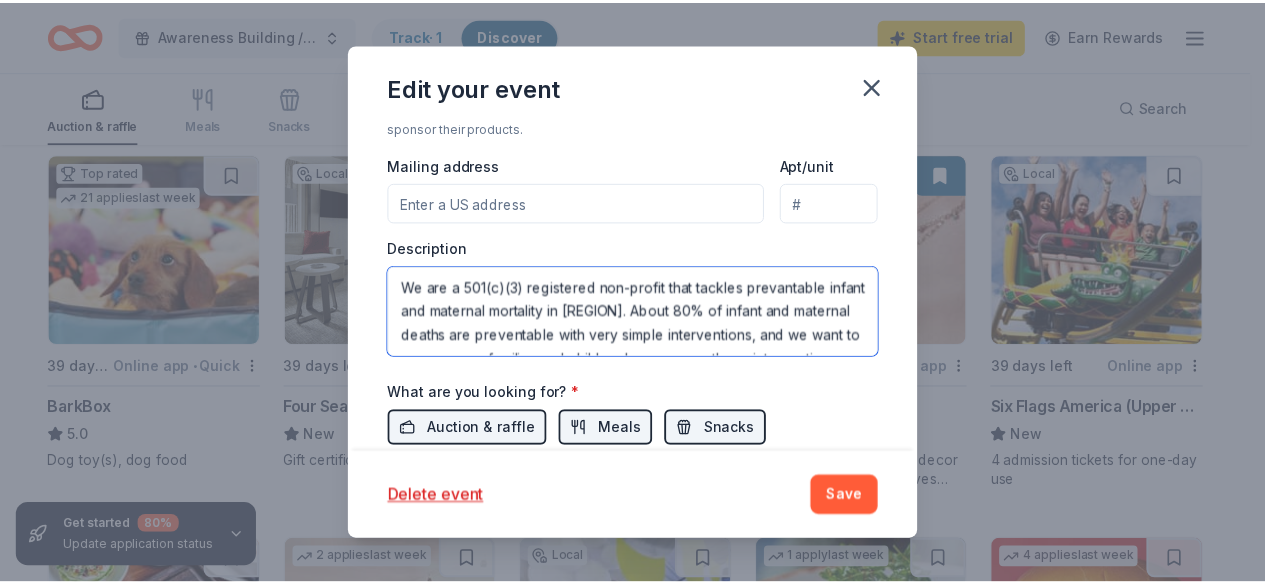 scroll, scrollTop: 780, scrollLeft: 0, axis: vertical 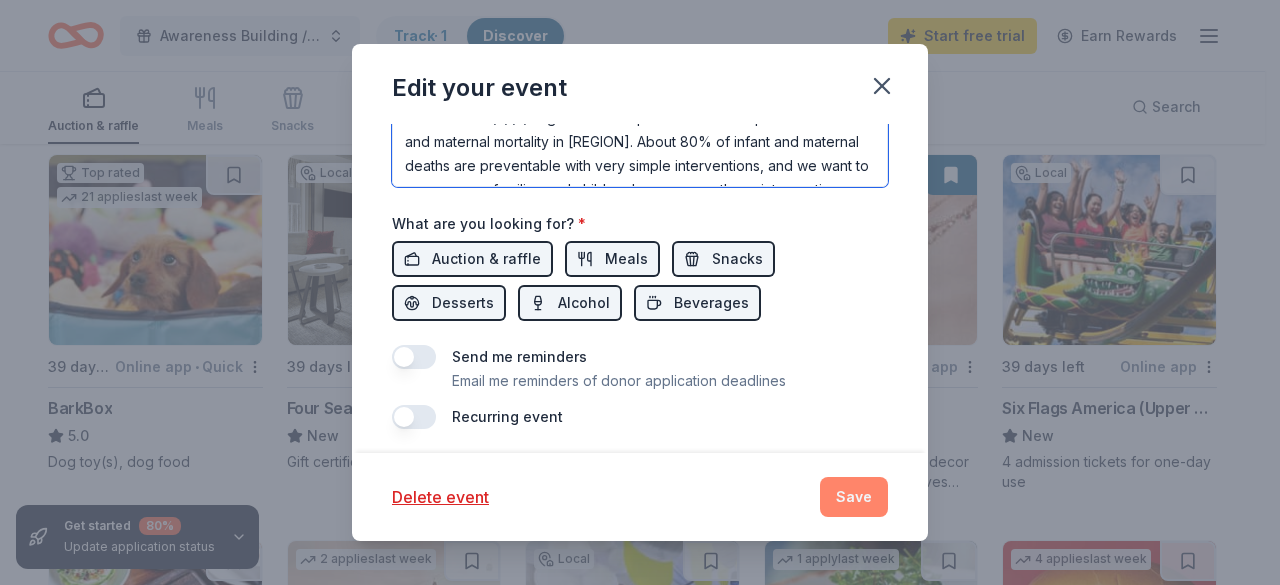 type on "We are a 501(c)(3) registered non-profit that tackles prevantable infant and maternal mortality in [REGION]. About 80% of infant and maternal deaths are preventable with very simple interventions, and we want to ensure more families and children have access these interventions so that they can survive hildbirth and thrive." 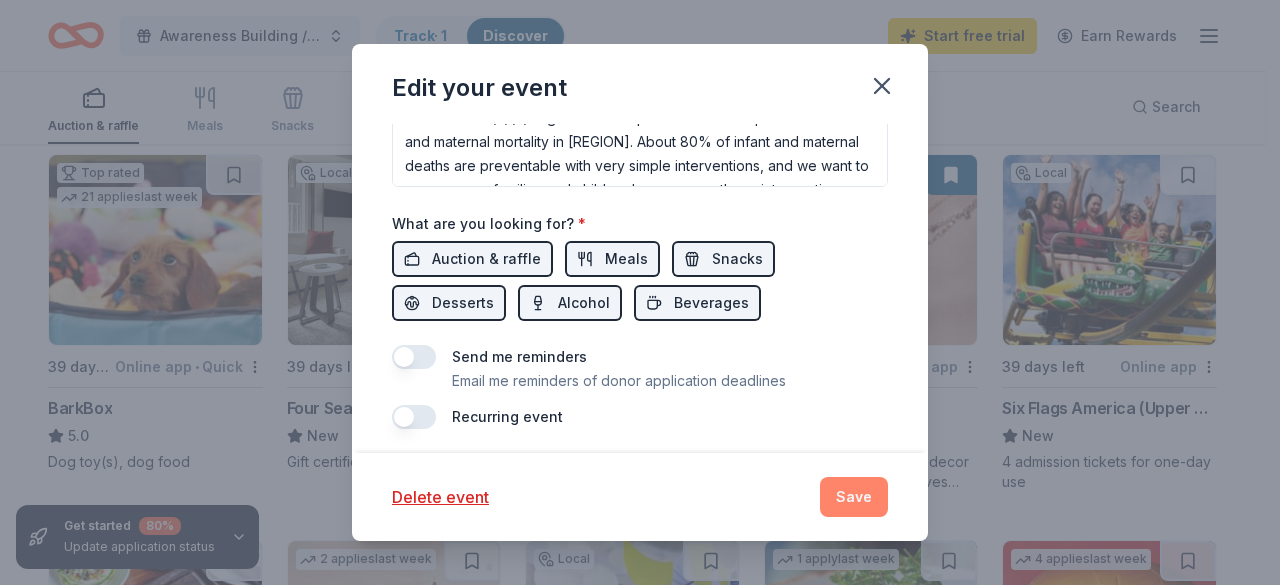 click on "Save" at bounding box center (854, 497) 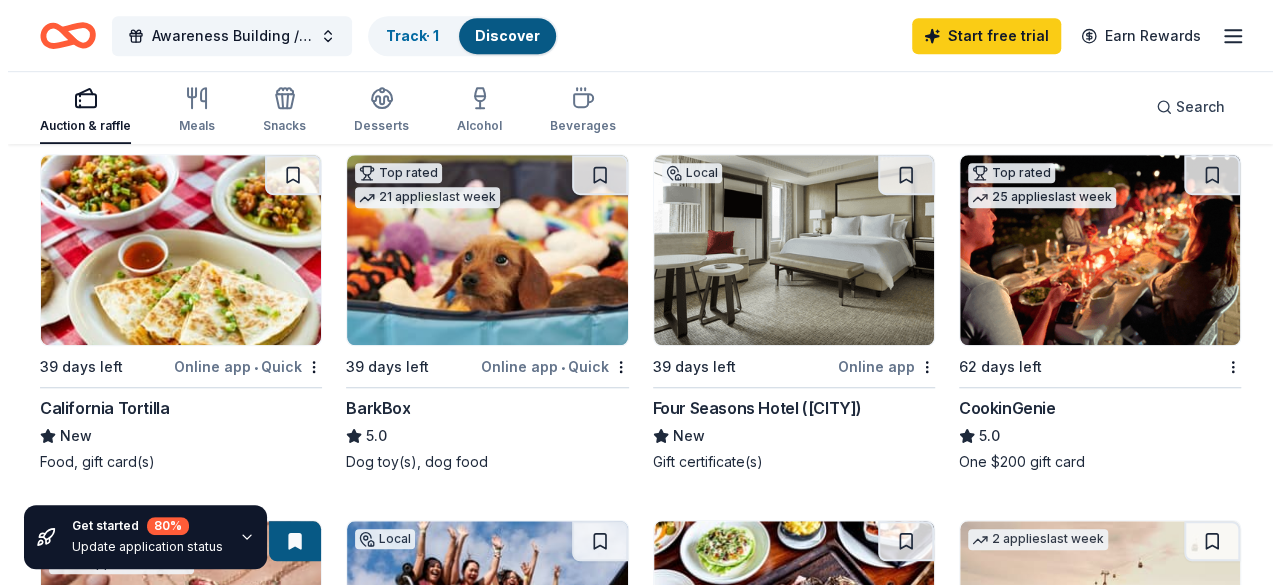 scroll, scrollTop: 0, scrollLeft: 0, axis: both 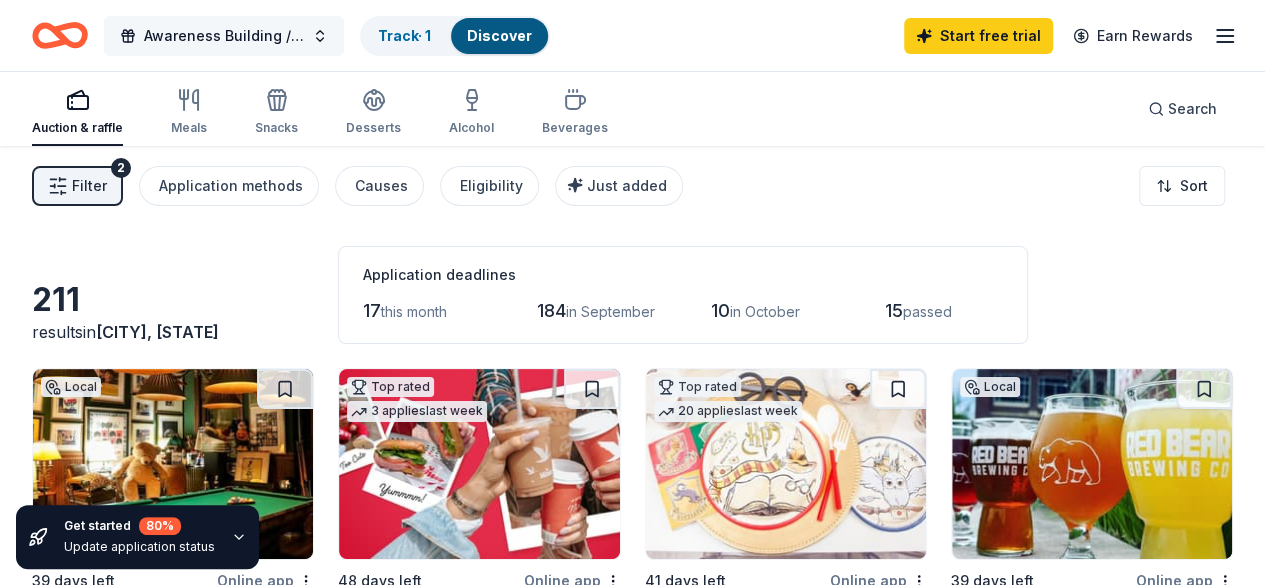 click on "Awareness Building / Social Engagement Event" at bounding box center [224, 36] 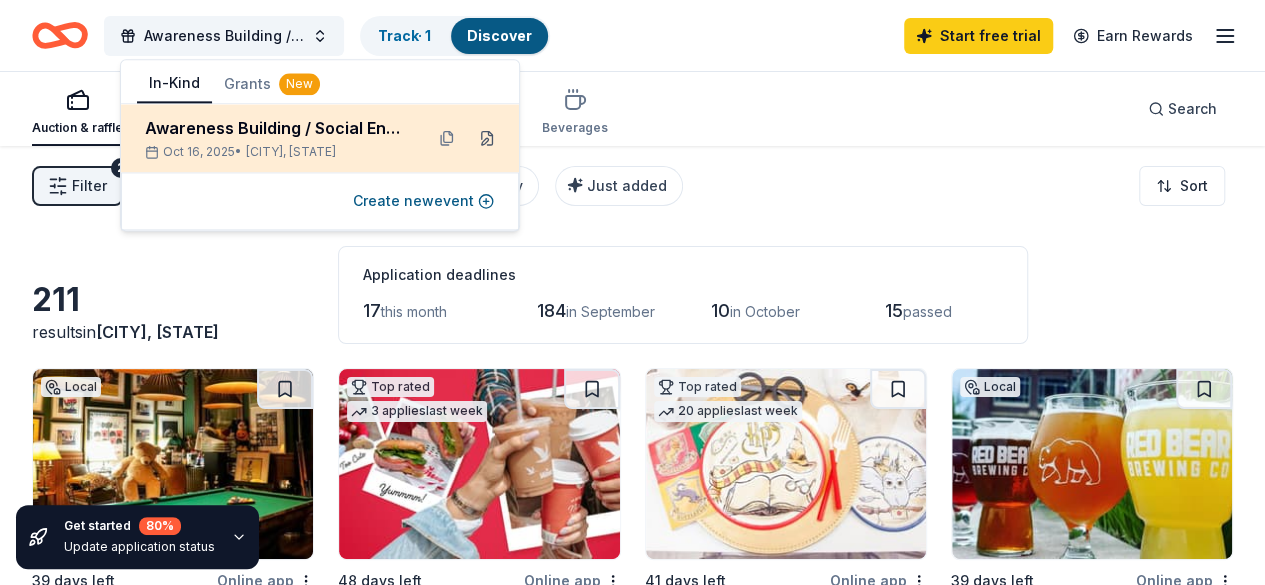 click at bounding box center [487, 138] 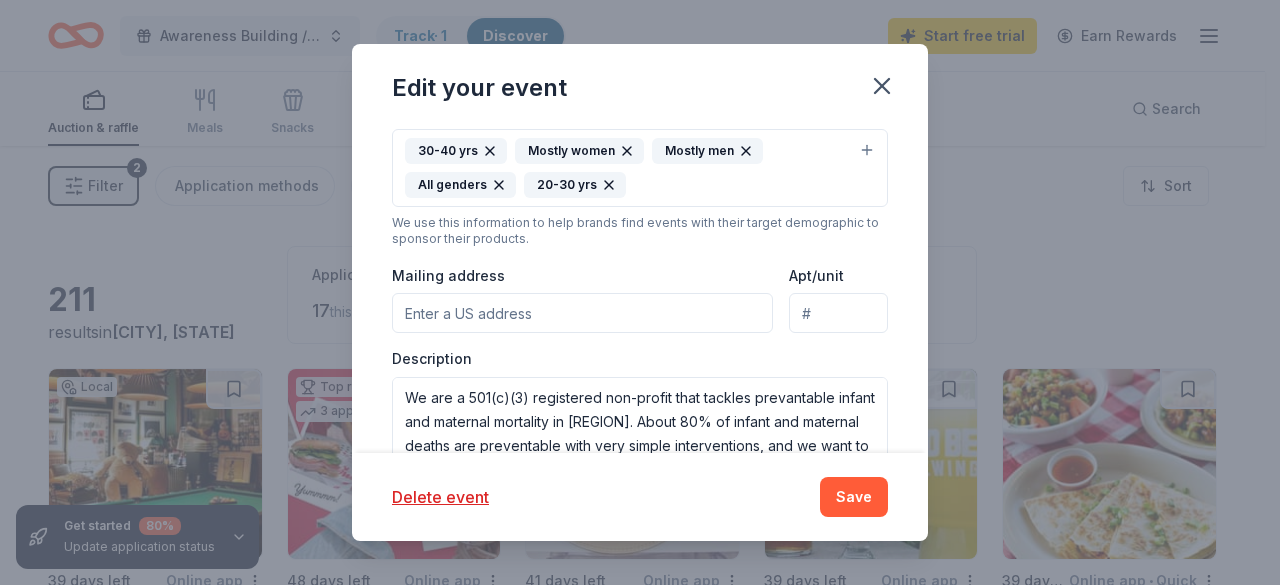 scroll, scrollTop: 700, scrollLeft: 0, axis: vertical 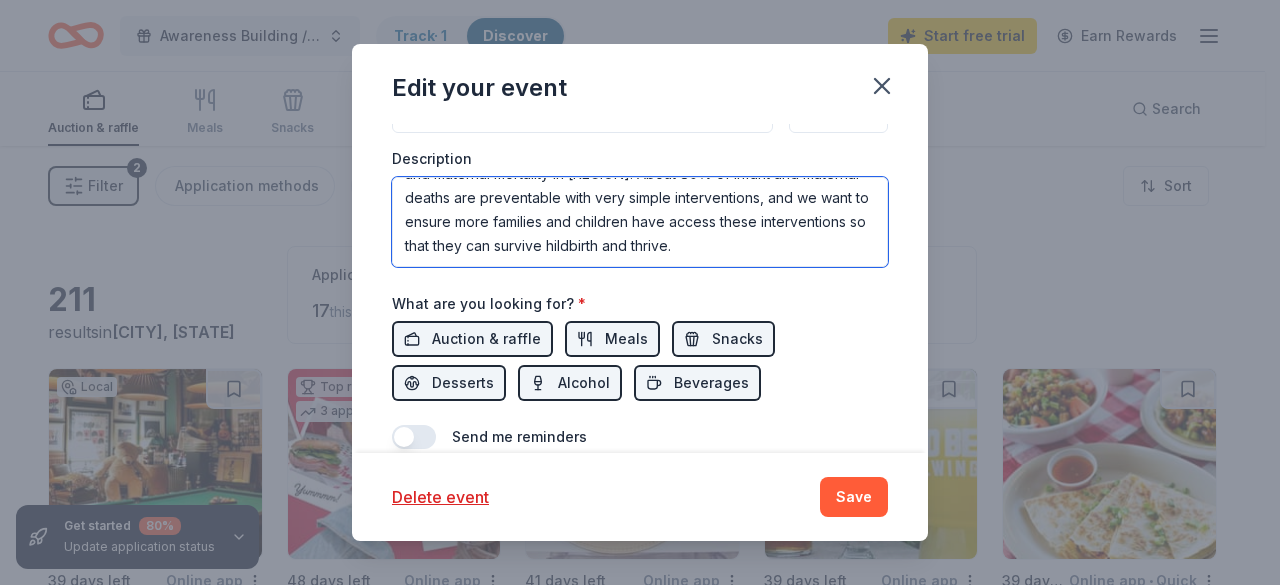 click on "We are a 501(c)(3) registered non-profit that tackles prevantable infant and maternal mortality in [REGION]. About 80% of infant and maternal deaths are preventable with very simple interventions, and we want to ensure more families and children have access these interventions so that they can survive hildbirth and thrive." at bounding box center (640, 222) 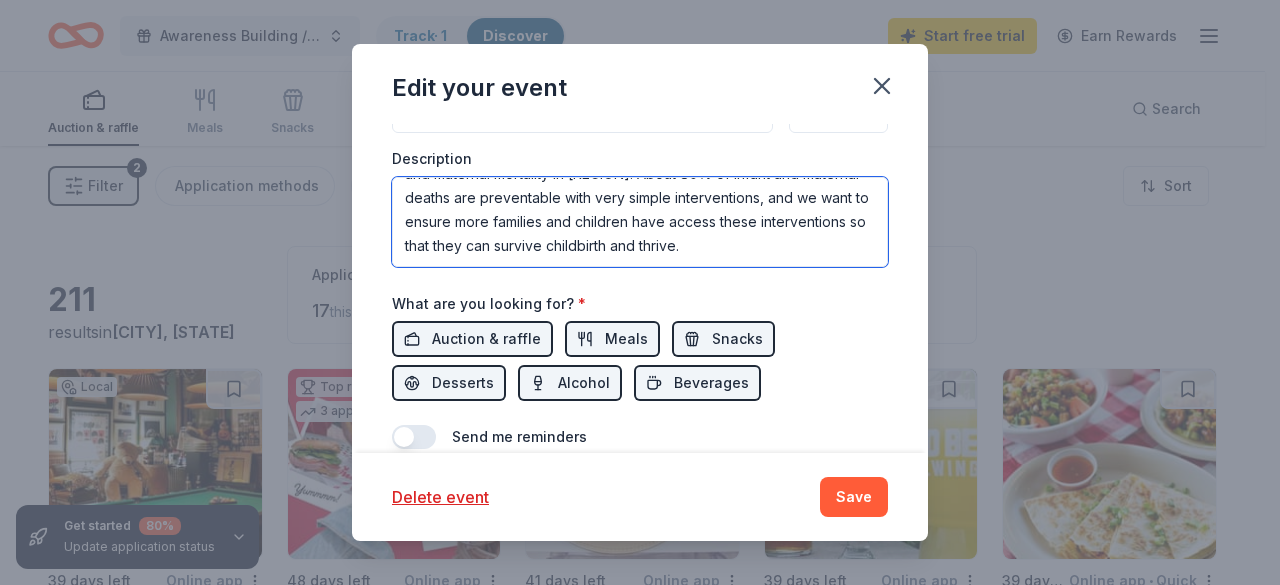 click on "We are a 501(c)(3) registered non-profit that tackles prevantable infant and maternal mortality in [REGION]. About 80% of infant and maternal deaths are preventable with very simple interventions, and we want to ensure more families and children have access these interventions so that they can survive childbirth and thrive." at bounding box center (640, 222) 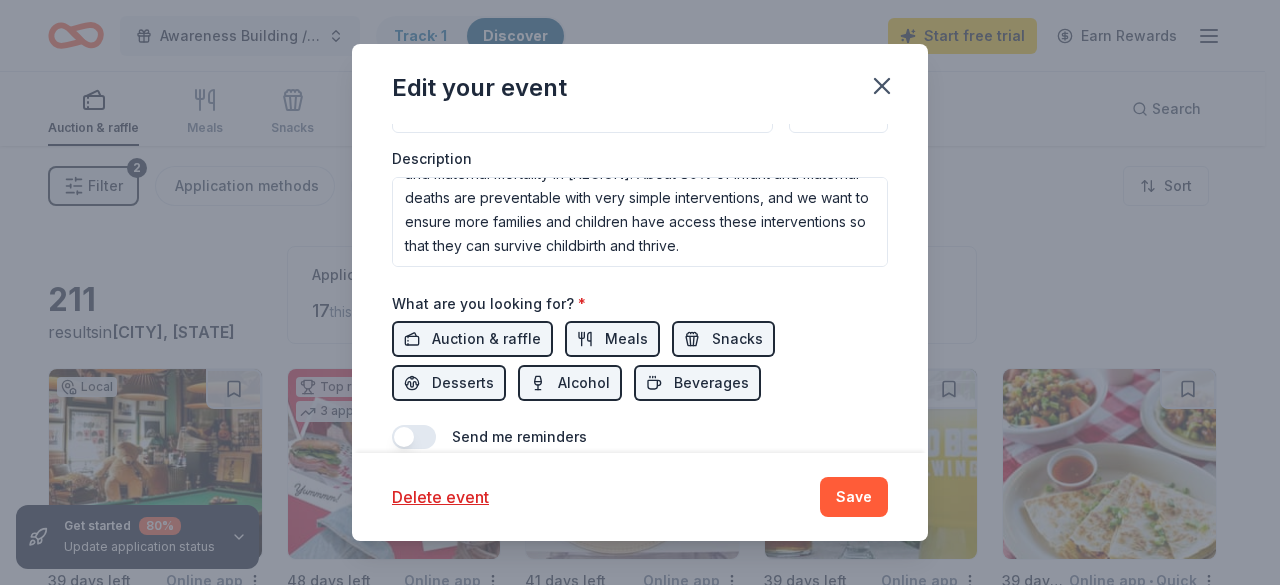 click on "Event name * Awareness Building / Social Engagement Event 44 /100 Event website Attendance * 25 Date * 10/16/2025 ZIP code * [POSTAL_CODE] Event type * Business & professional Demographic 30-40 yrs Mostly women Mostly men All genders 20-30 yrs We use this information to help brands find events with their target demographic to sponsor their products. Mailing address Apt/unit Description We are a 501(c)(3) registered non-profit that tackles prevantable infant and maternal mortality in South Asia. About 80% of infant and maternal deaths are preventable with very simple interventions, and we want to ensure more families and children have access these interventions so that they can survive childbirth and thrive. What are you looking for? * Auction & raffle Meals Snacks Desserts Alcohol Beverages Send me reminders Email me reminders of donor application deadlines Recurring event" at bounding box center (640, 29) 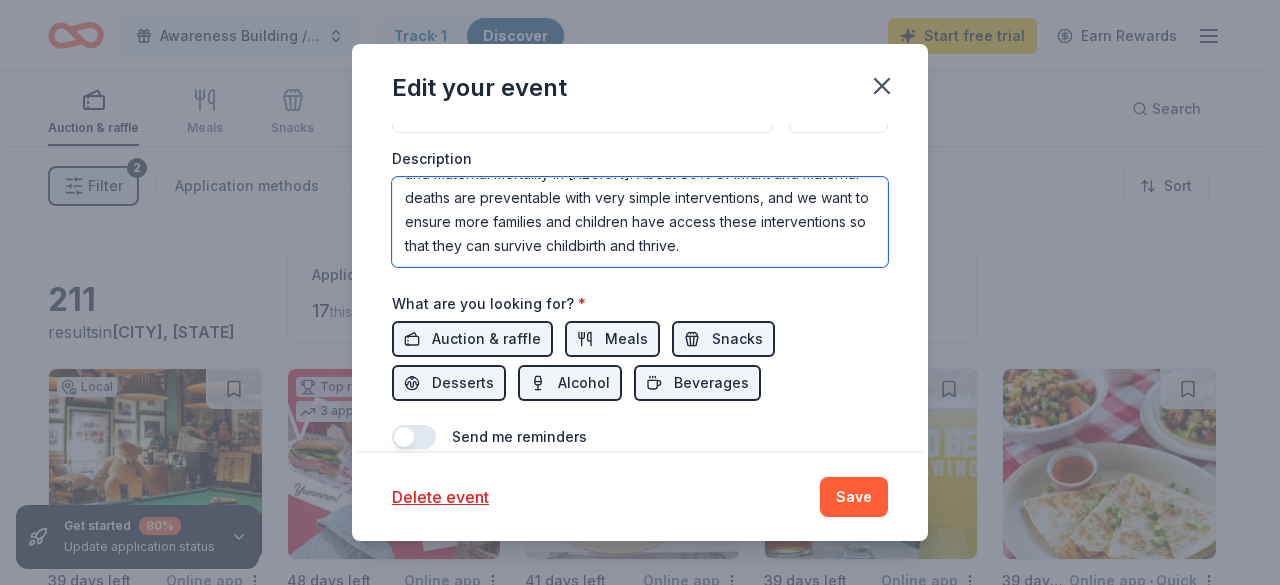 click on "We are a 501(c)(3) registered non-profit that tackles prevantable infant and maternal mortality in [REGION]. About 80% of infant and maternal deaths are preventable with very simple interventions, and we want to ensure more families and children have access these interventions so that they can survive childbirth and thrive." at bounding box center [640, 222] 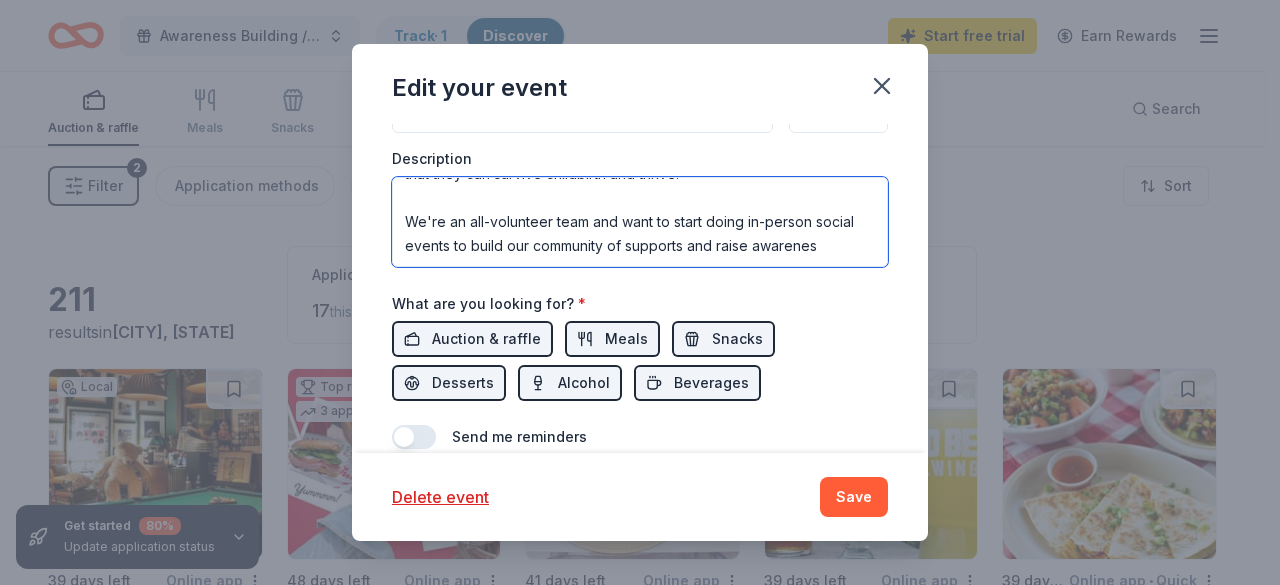 scroll, scrollTop: 156, scrollLeft: 0, axis: vertical 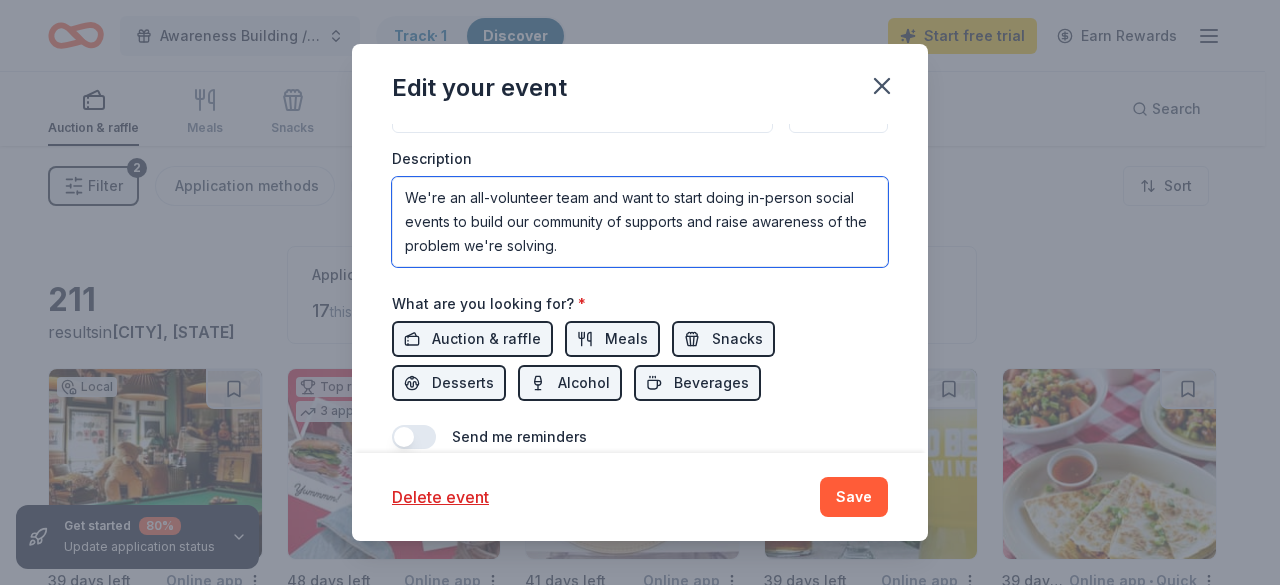 click on "We are a 501(c)(3) registered non-profit that tackles prevantable infant and maternal mortality in [REGION]. About 80% of infant and maternal deaths are preventable with very simple interventions, and we want to ensure more families and children have access these interventions so that they can survive childbirth and thrive.
We're an all-volunteer team and want to start doing in-person social events to build our community of supports and raise awareness of the problem we're solving." at bounding box center (640, 222) 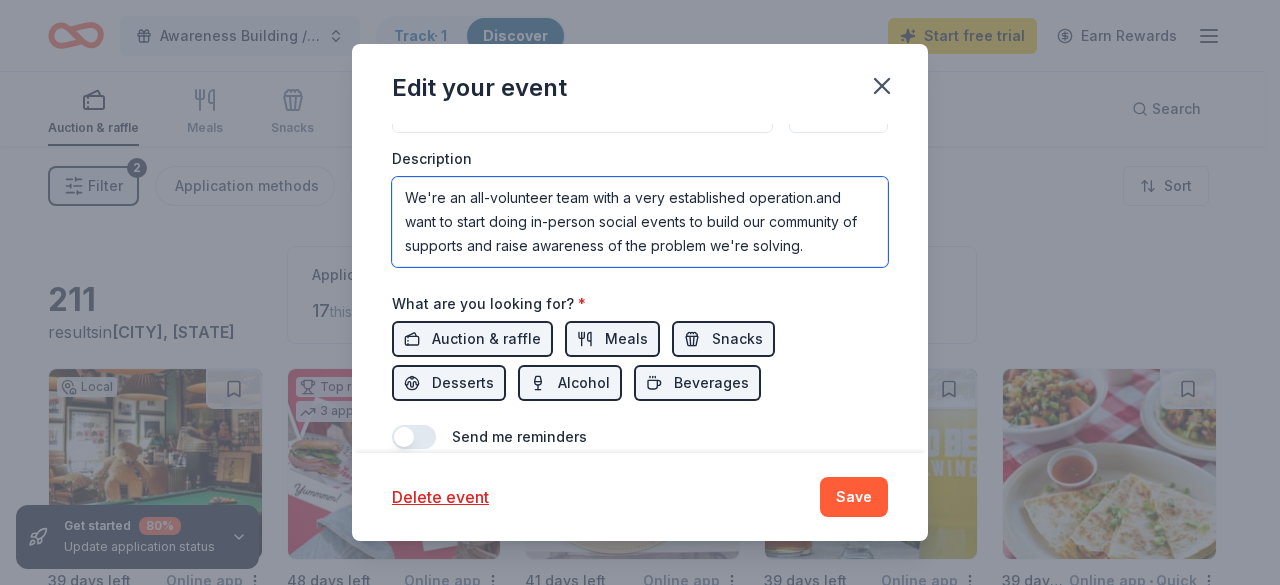 drag, startPoint x: 590, startPoint y: 197, endPoint x: 662, endPoint y: 197, distance: 72 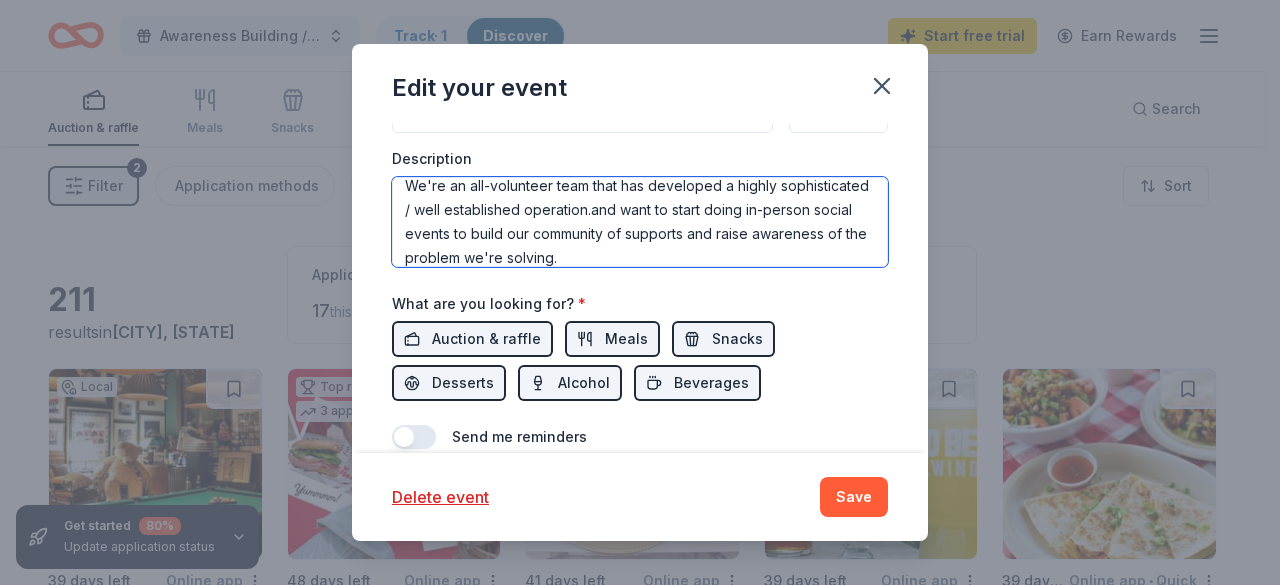 click on "We are a 501(c)(3) registered non-profit that tackles prevantable infant and maternal mortality in [REGION]. About 80% of infant and maternal deaths are preventable with very simple interventions, and we want to ensure more families and children have access these interventions so that they can survive childbirth and thrive.
We're an all-volunteer team that has developed a highly sophisticated / well established operation.and want to start doing in-person social events to build our community of supports and raise awareness of the problem we're solving." at bounding box center (640, 222) 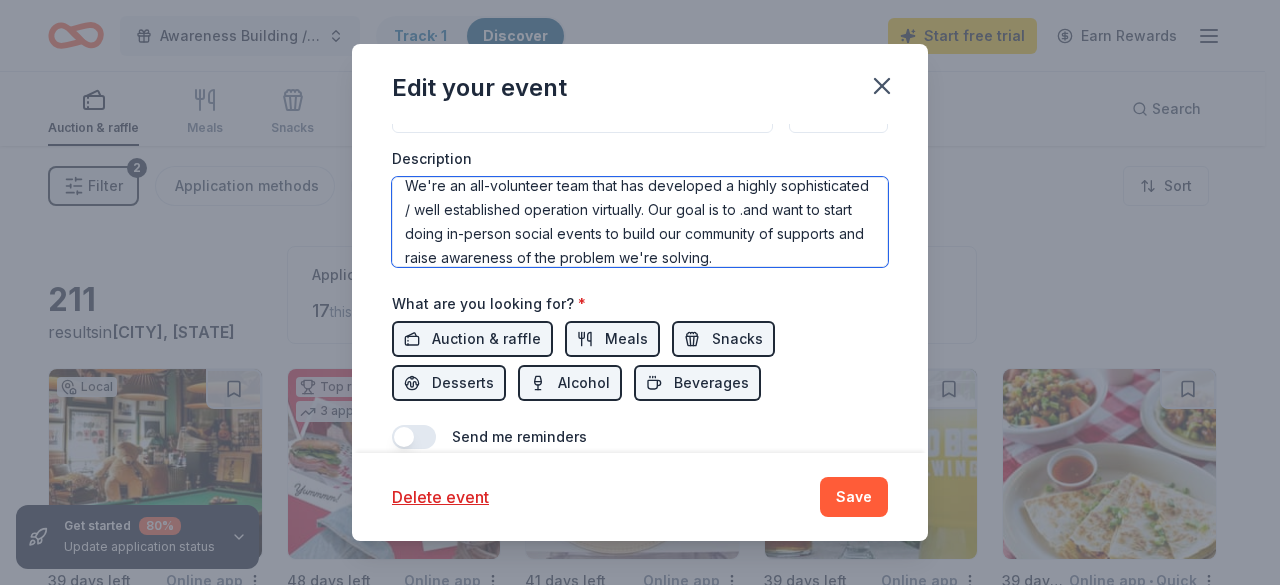 scroll, scrollTop: 173, scrollLeft: 0, axis: vertical 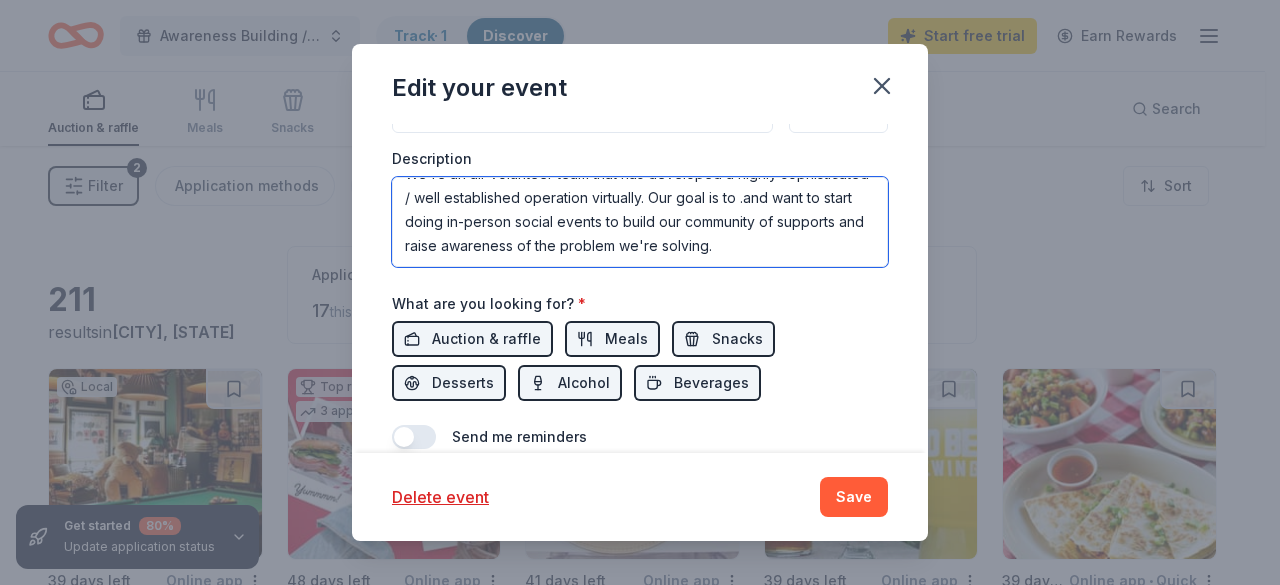 drag, startPoint x: 404, startPoint y: 249, endPoint x: 489, endPoint y: 240, distance: 85.47514 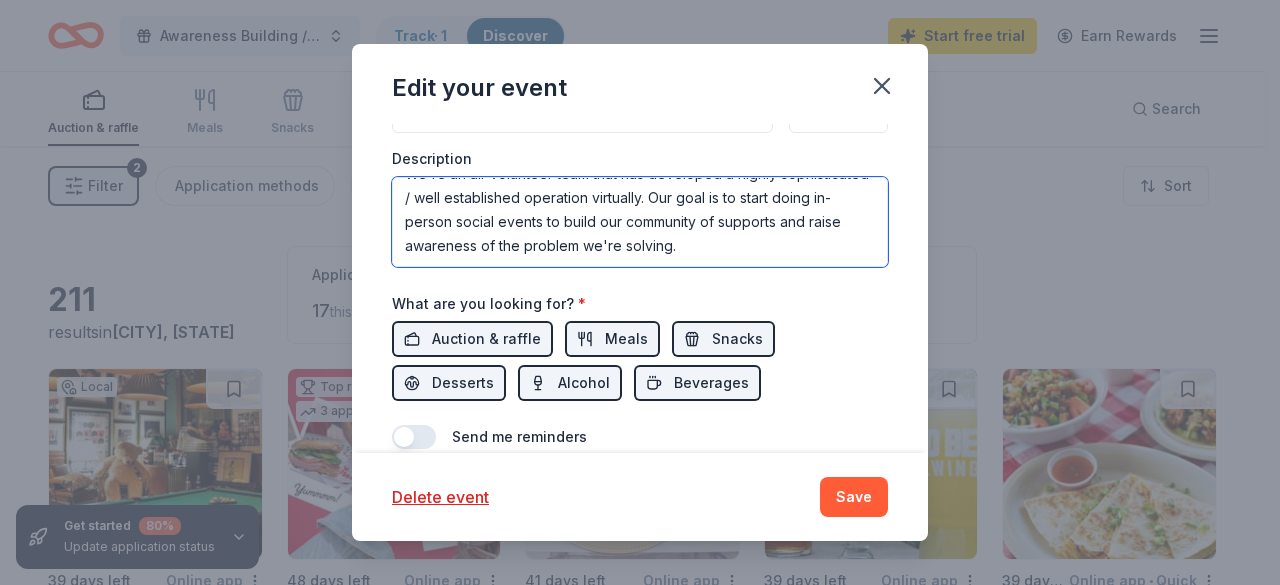 click on "We are a 501(c)(3) registered non-profit that tackles prevantable infant and maternal mortality in [LOCATION]. About 80% of infant and maternal deaths are preventable with very simple interventions, and we want to ensure more families and children have access these interventions so that they can survive childbirth and thrive.
We're an all-volunteer team that has developed a highly sophisticated / well established operation virtually. Our goal is to start doing in-person social events to build our community of supports and raise awareness of the problem we're solving." at bounding box center [640, 222] 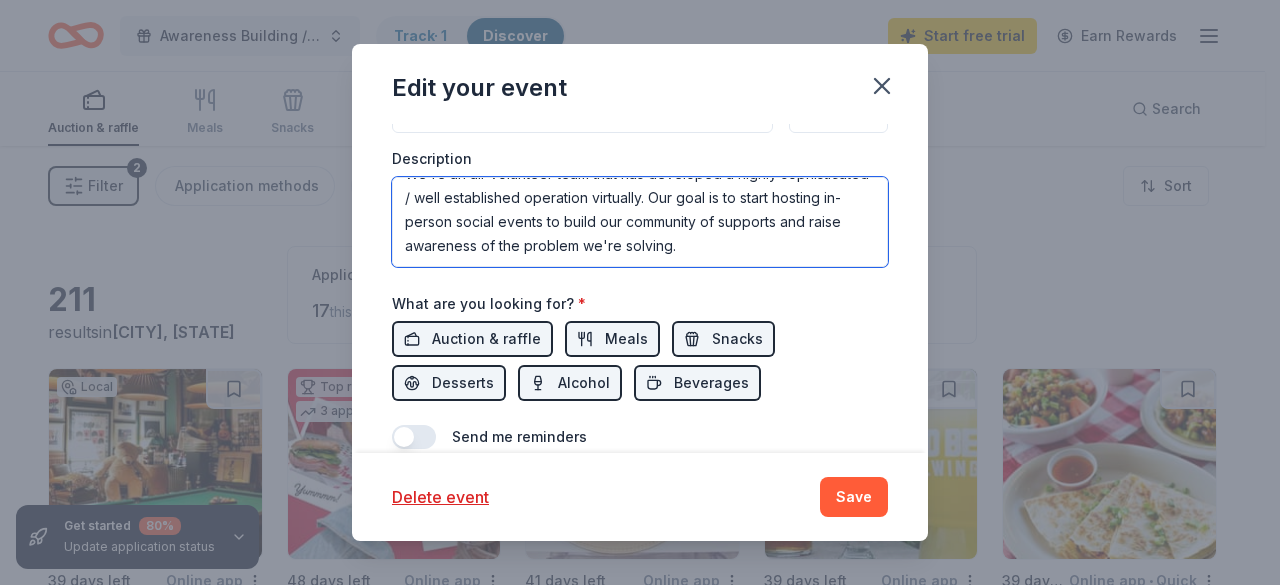 click on "We are a 501(c)(3) registered non-profit that tackles prevantable infant and maternal mortality in South Asia. About 80% of infant and maternal deaths are preventable with very simple interventions, and we want to ensure more families and children have access these interventions so that they can survive childbirth and thrive.
We're an all-volunteer team that has developed a highly sophisticated / well established operation virtually. Our goal is to start hosting in-person social events to build our community of supports and raise awareness of the problem we're solving." at bounding box center [640, 222] 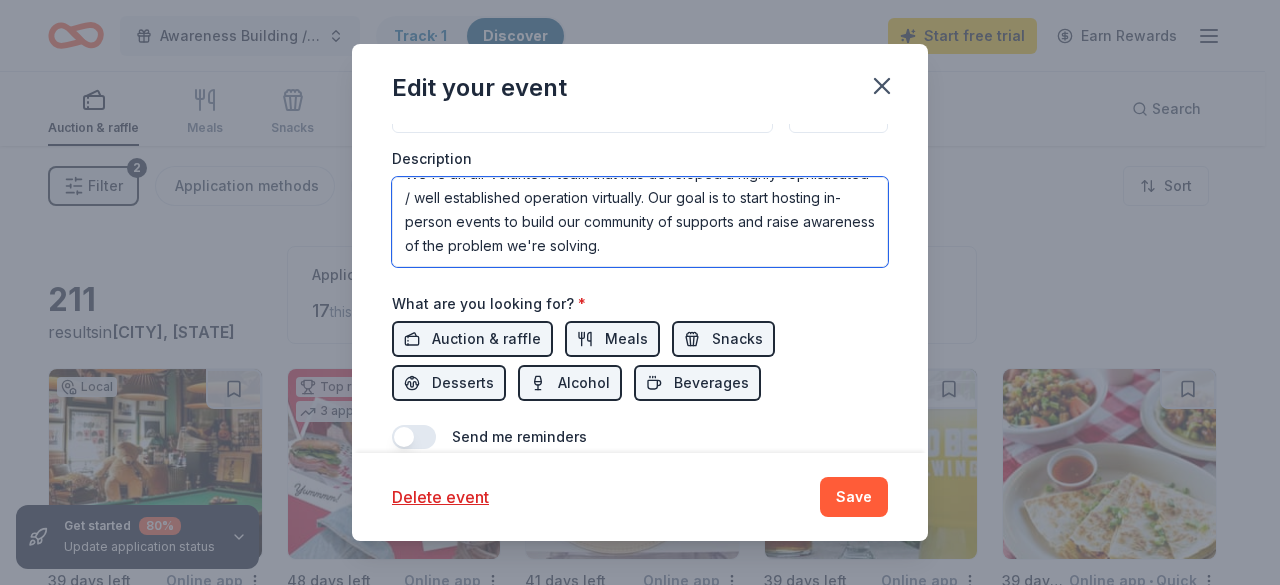 click on "We are a 501(c)(3) registered non-profit that tackles prevantable infant and maternal mortality in [REGION]. About 80% of infant and maternal deaths are preventable with very simple interventions, and we want to ensure more families and children have access these interventions so that they can survive childbirth and thrive.
We're an all-volunteer team that has developed a highly sophisticated / well established operation virtually. Our goal is to start hosting in-person events to build our community of supports and raise awareness of the problem we're solving." at bounding box center (640, 222) 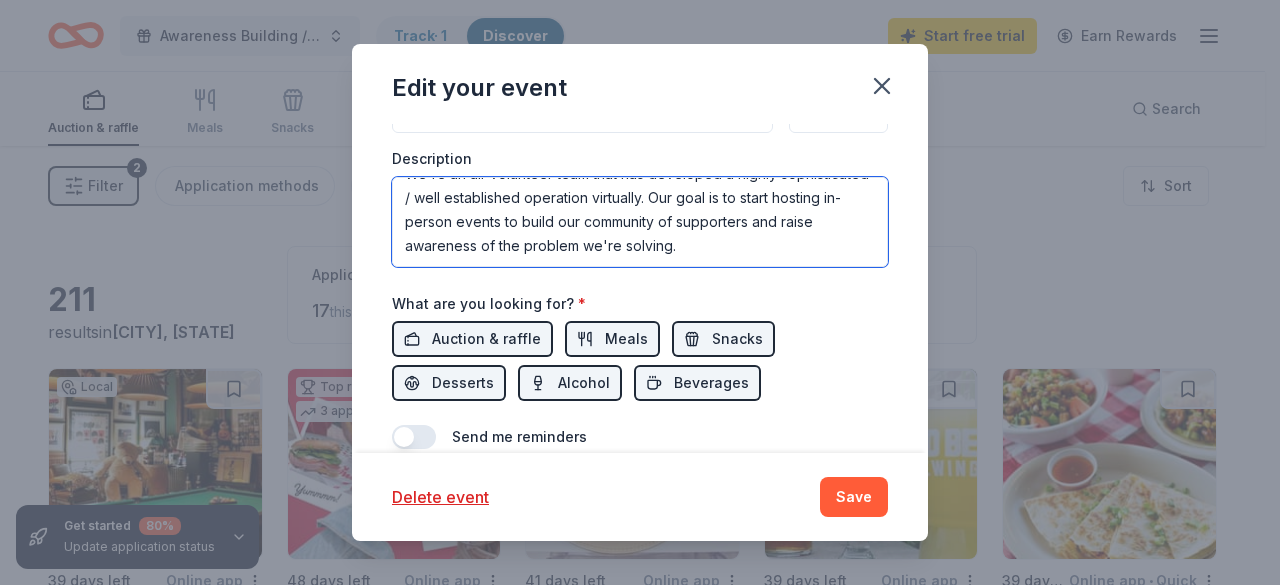 click on "We are a 501(c)(3) registered non-profit that tackles prevantable infant and maternal mortality in [REGION]. About 80% of infant and maternal deaths are preventable with very simple interventions, and we want to ensure more families and children have access these interventions so that they can survive childbirth and thrive.
We're an all-volunteer team that has developed a highly sophisticated / well established operation virtually. Our goal is to start hosting in-person events to build our community of supporters and raise awareness of the problem we're solving." at bounding box center [640, 222] 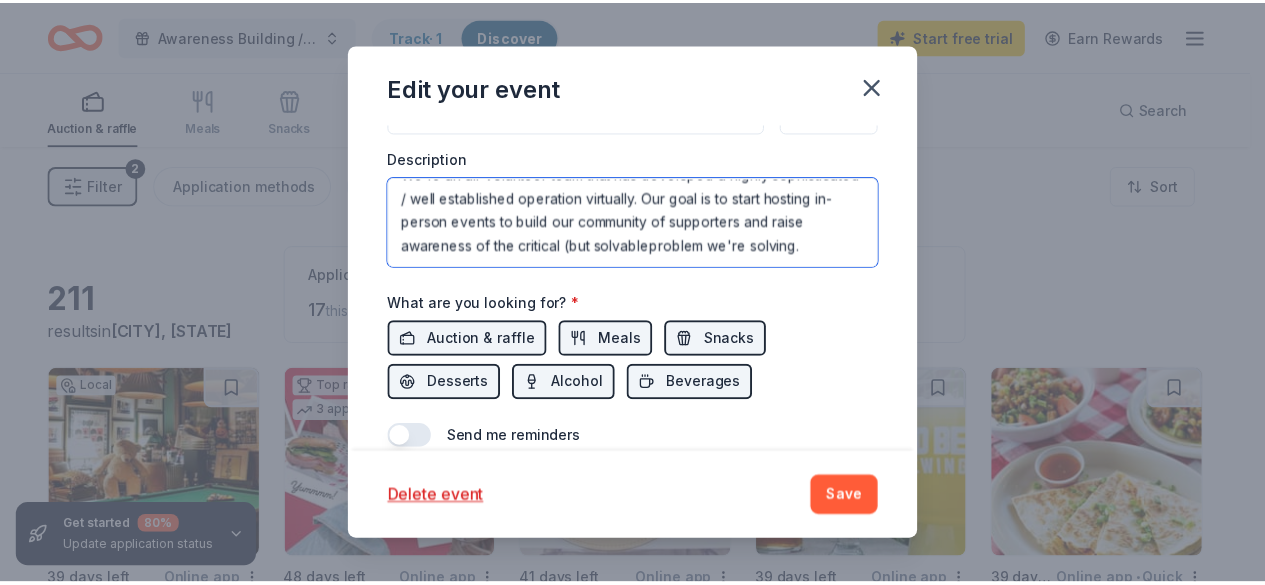 scroll, scrollTop: 204, scrollLeft: 0, axis: vertical 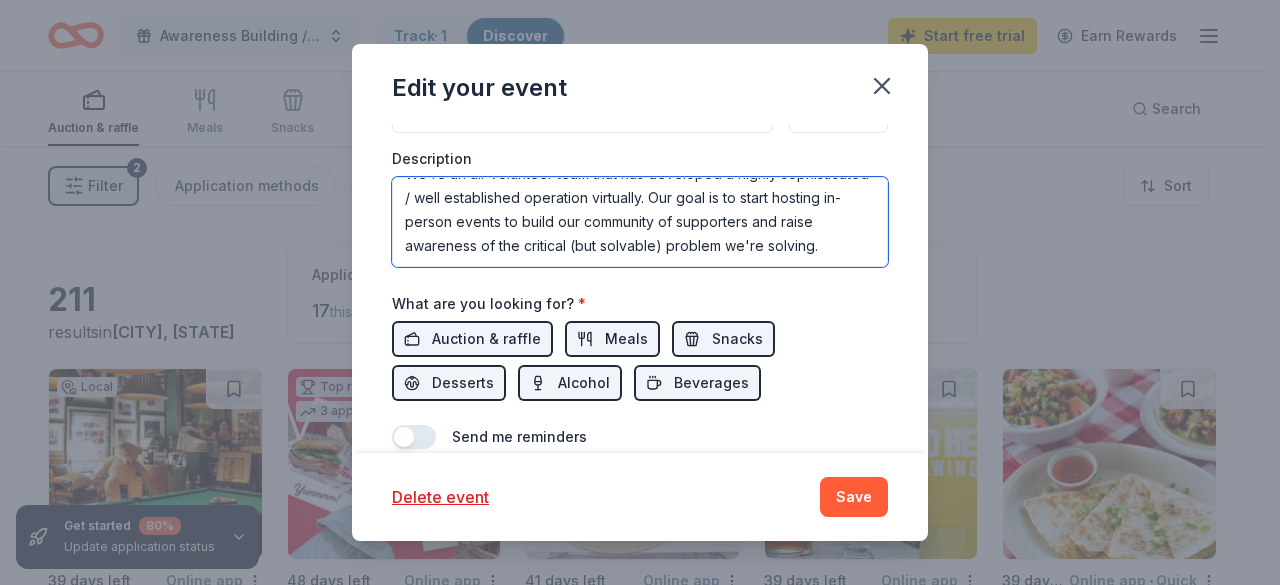 click on "We are a 501(c)(3) registered non-profit that tackles prevantable infant and maternal mortality in [REGION]. About 80% of infant and maternal deaths are preventable with very simple interventions, and we want to ensure more families and children have access these interventions so that they can survive childbirth and thrive.
We're an all-volunteer team that has developed a highly sophisticated / well established operation virtually. Our goal is to start hosting in-person events to build our community of supporters and raise awareness of the critical (but solvable) problem we're solving." at bounding box center (640, 222) 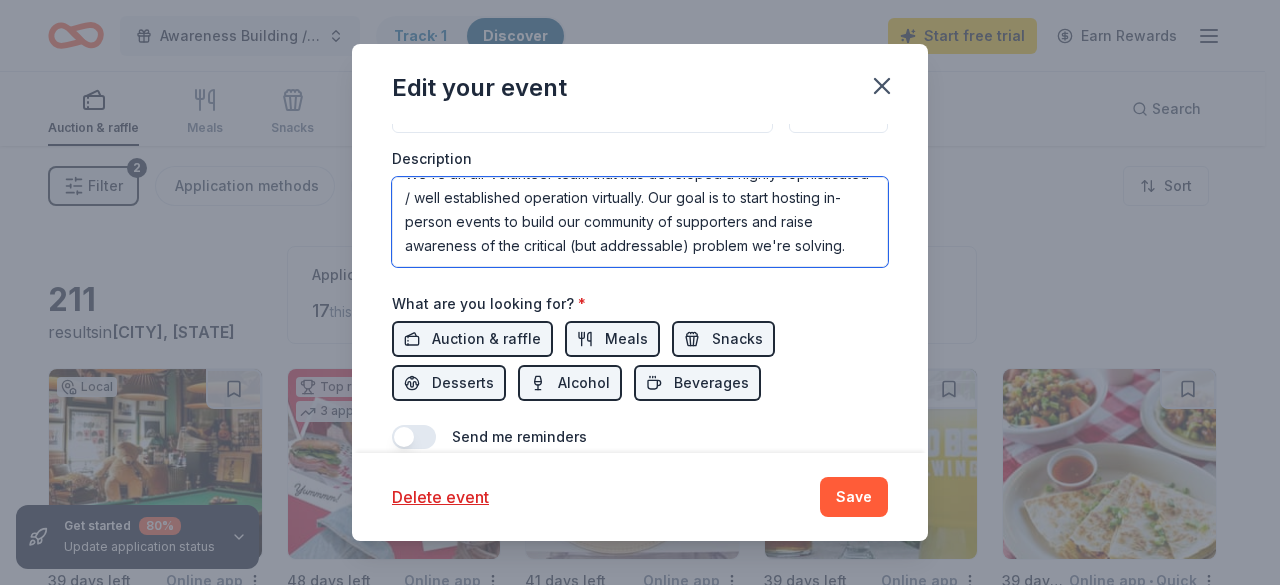 click on "We are a 501(c)(3) registered non-profit that tackles prevantable infant and maternal mortality in [REGION]. About 80% of infant and maternal deaths are preventable with very simple interventions, and we want to ensure more families and children have access these interventions so that they can survive childbirth and thrive.
We're an all-volunteer team that has developed a highly sophisticated / well established operation virtually. Our goal is to start hosting in-person events to build our community of supporters and raise awareness of the critical (but addressable) problem we're solving." at bounding box center [640, 222] 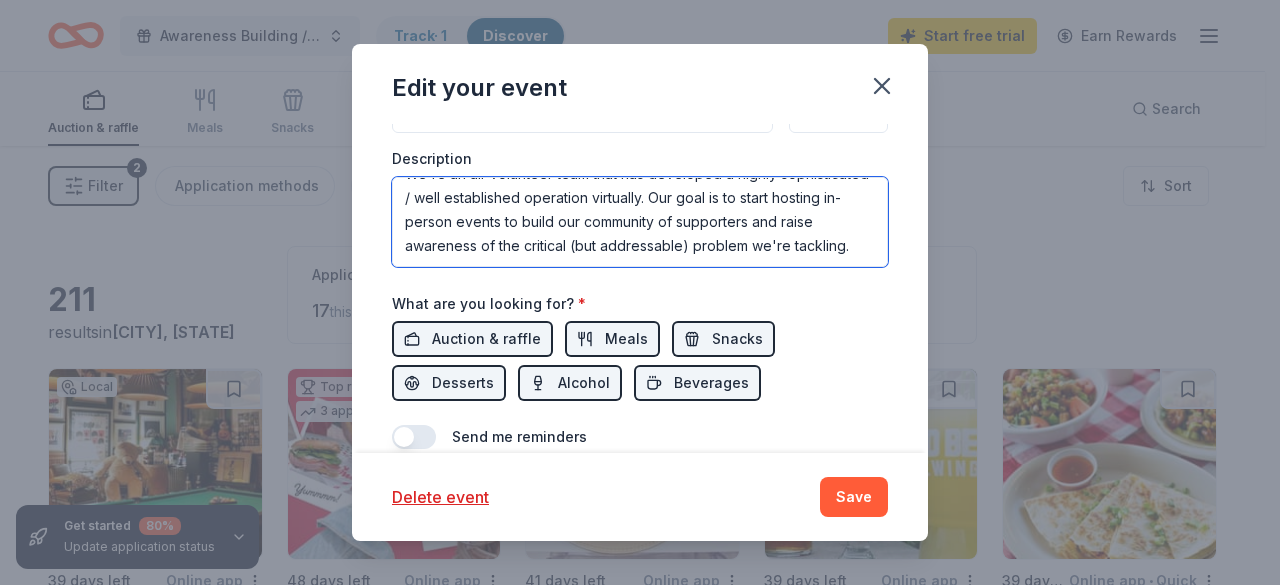 click on "We are a 501(c)(3) registered non-profit that tackles prevantable infant and maternal mortality in [REGION]. About 80% of infant and maternal deaths are preventable with very simple interventions, and we want to ensure more families and children have access these interventions so that they can survive childbirth and thrive.
We're an all-volunteer team that has developed a highly sophisticated / well established operation virtually. Our goal is to start hosting in-person events to build our community of supporters and raise awareness of the critical (but addressable) problem we're tackling." at bounding box center [640, 222] 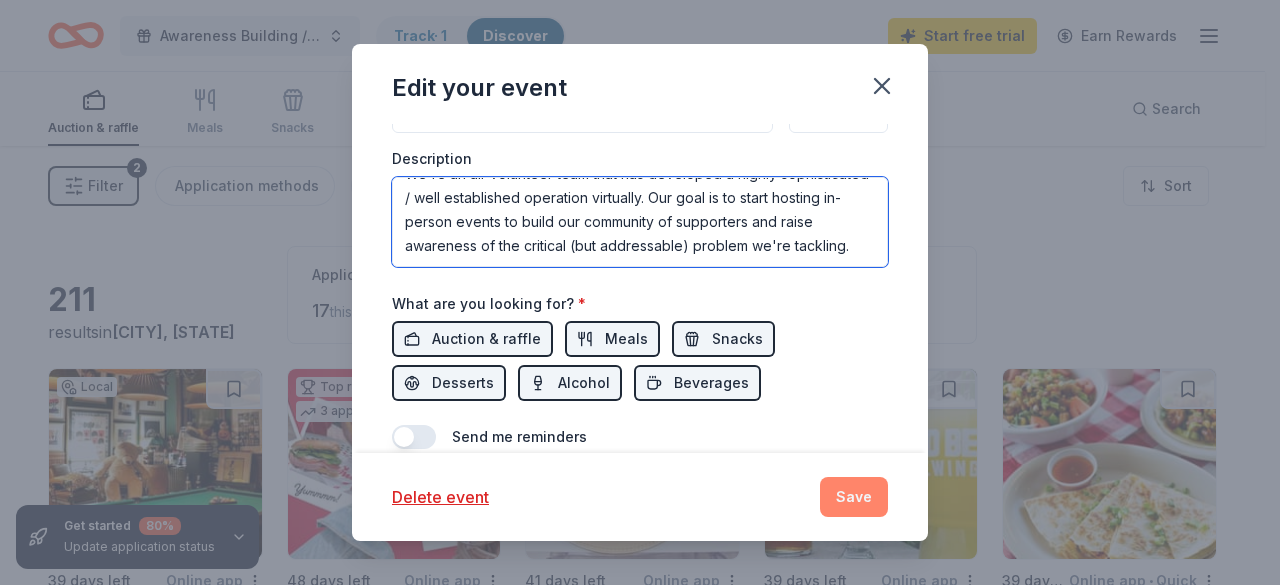 type on "We are a 501(c)(3) registered non-profit that tackles prevantable infant and maternal mortality in [REGION]. About 80% of infant and maternal deaths are preventable with very simple interventions, and we want to ensure more families and children have access these interventions so that they can survive childbirth and thrive.
We're an all-volunteer team that has developed a highly sophisticated / well established operation virtually. Our goal is to start hosting in-person events to build our community of supporters and raise awareness of the critical (but addressable) problem we're tackling." 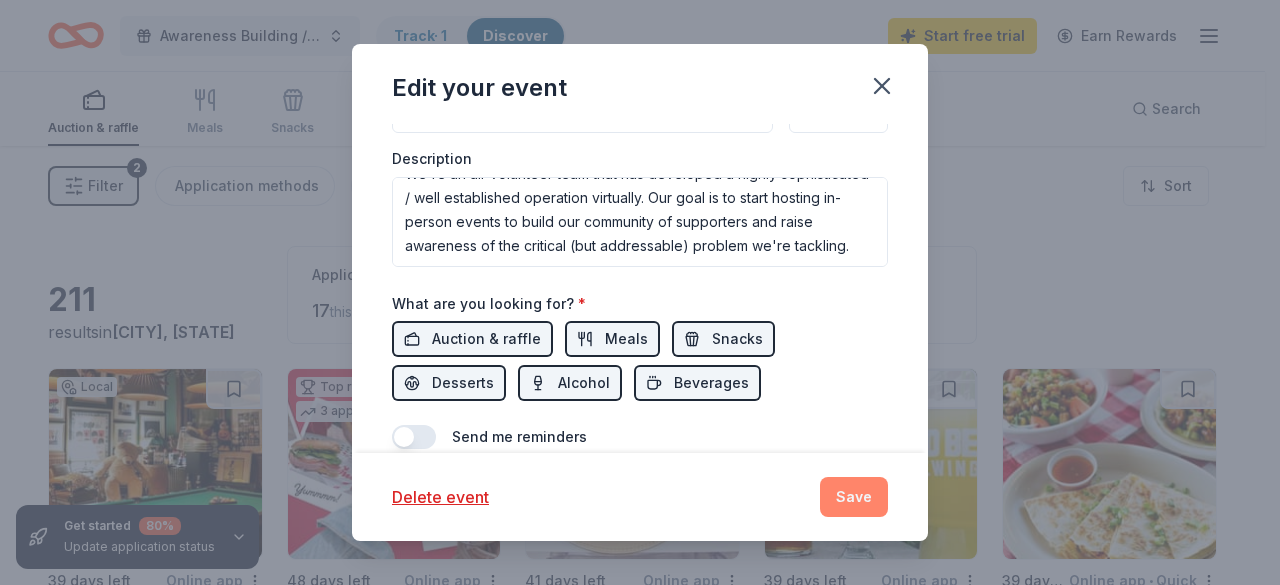 click on "Save" at bounding box center [854, 497] 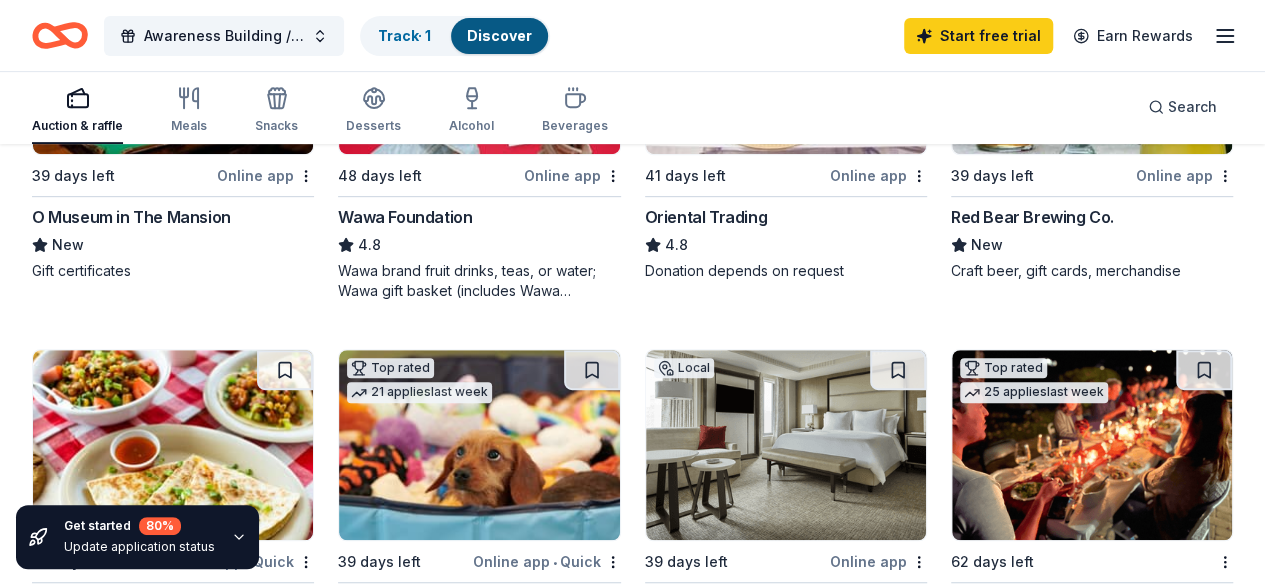 scroll, scrollTop: 600, scrollLeft: 0, axis: vertical 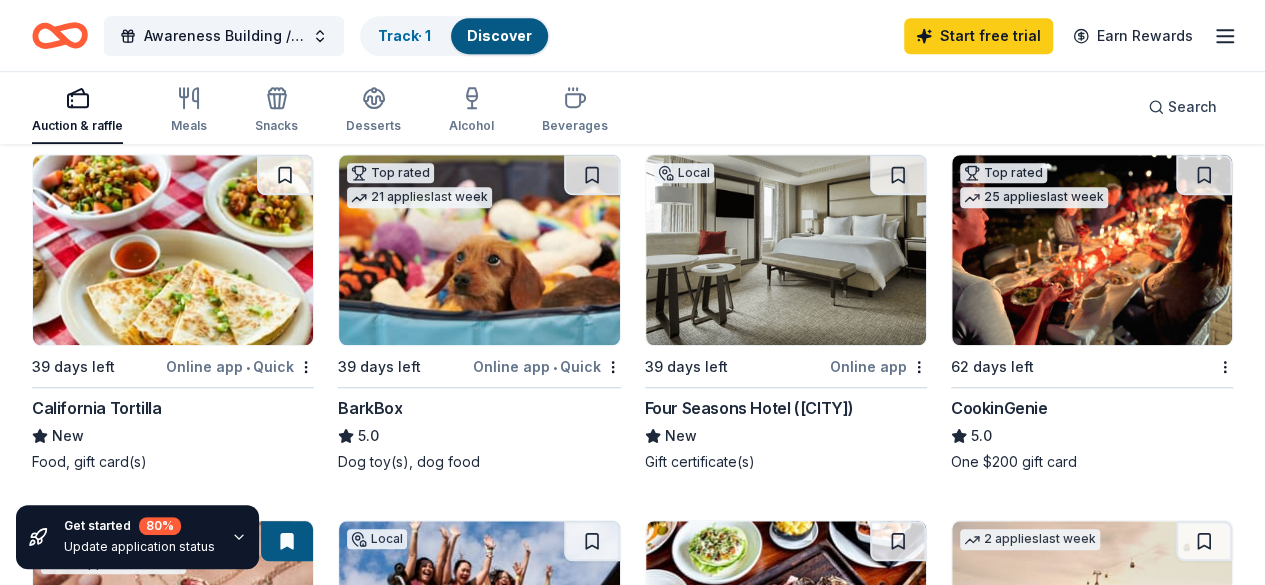 click at bounding box center (786, 250) 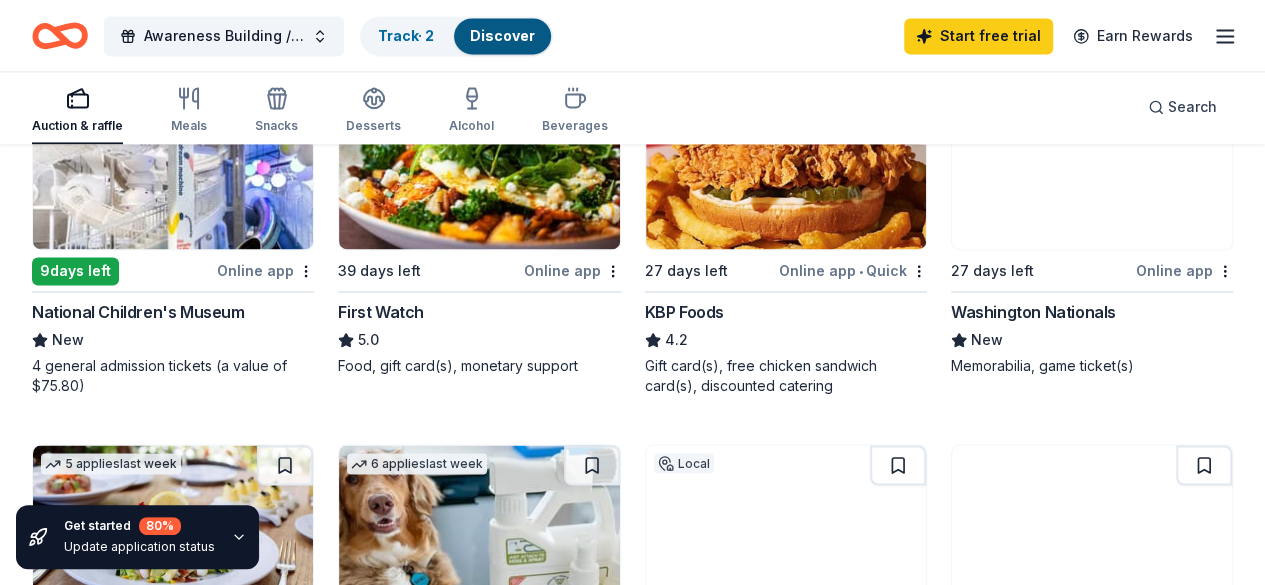scroll, scrollTop: 1300, scrollLeft: 0, axis: vertical 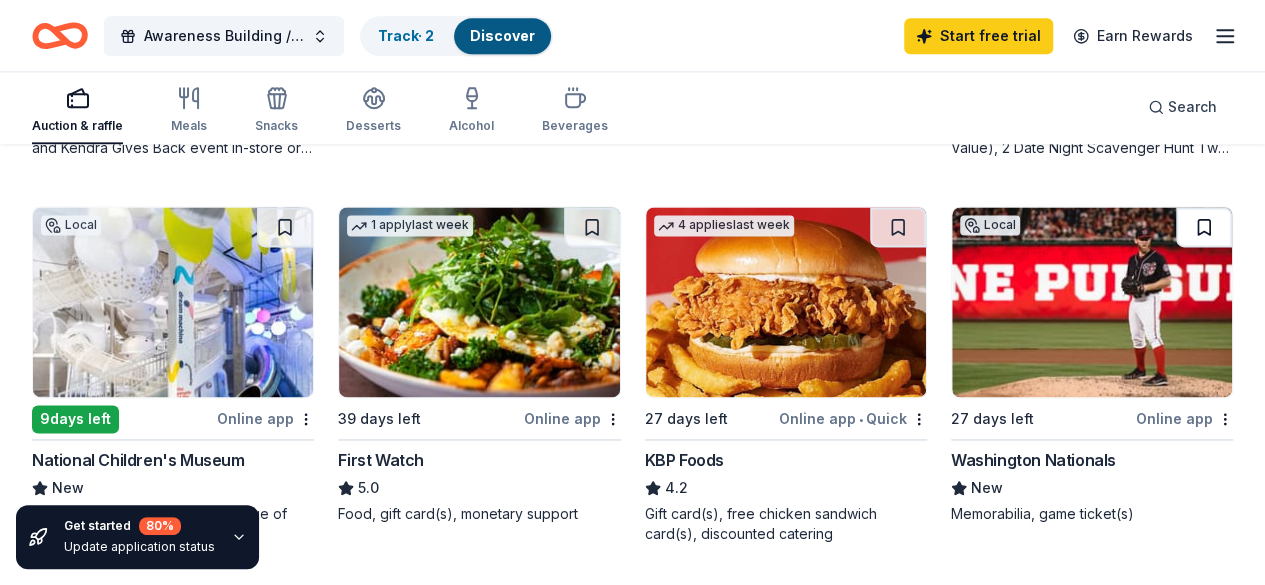 click at bounding box center (1204, 227) 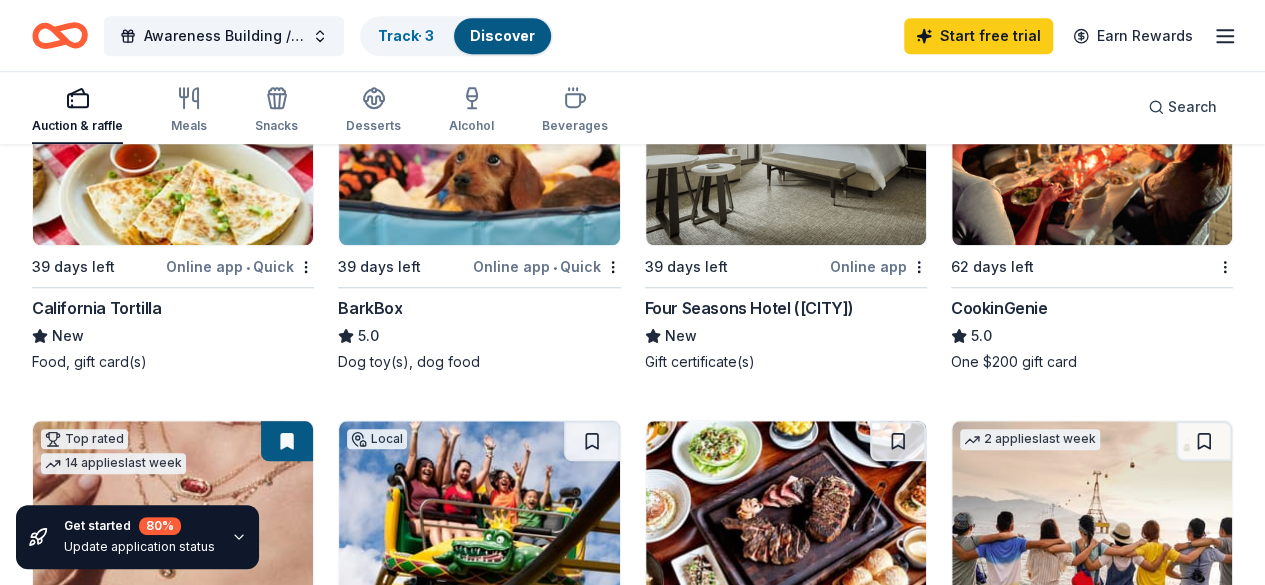 scroll, scrollTop: 0, scrollLeft: 0, axis: both 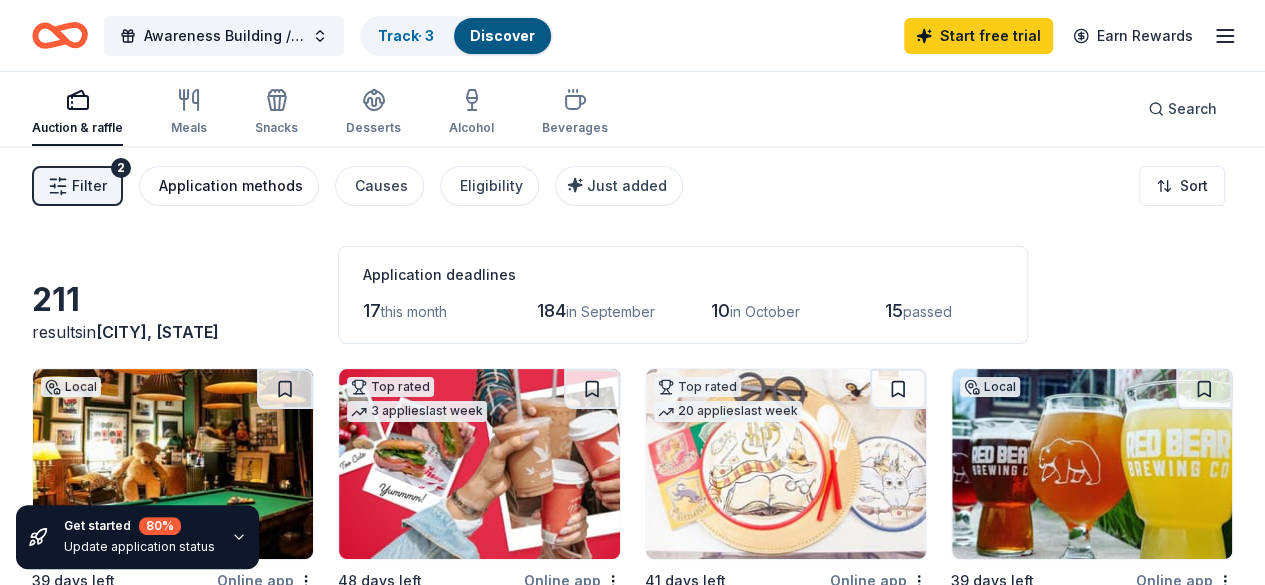 click on "Application methods" at bounding box center (231, 186) 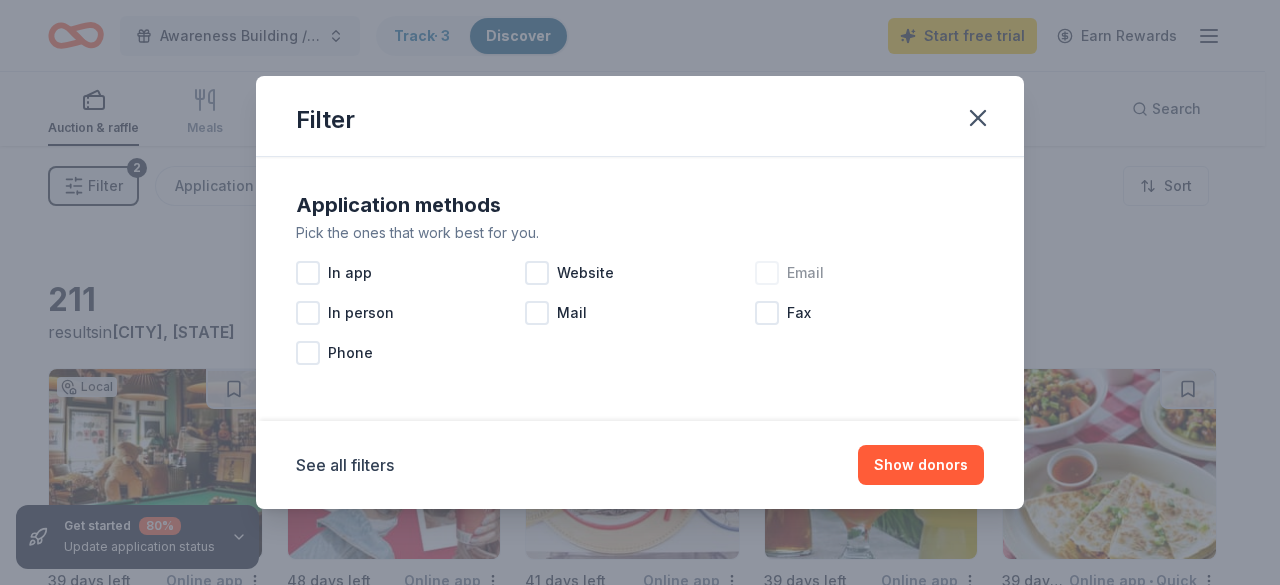 click at bounding box center (767, 273) 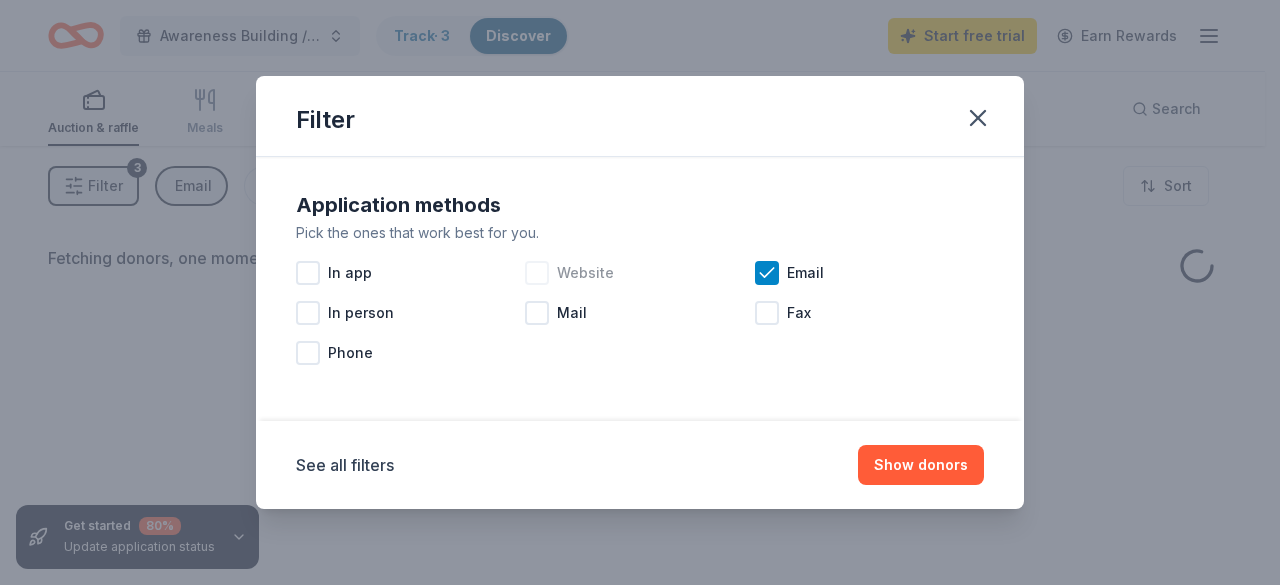 click at bounding box center (537, 273) 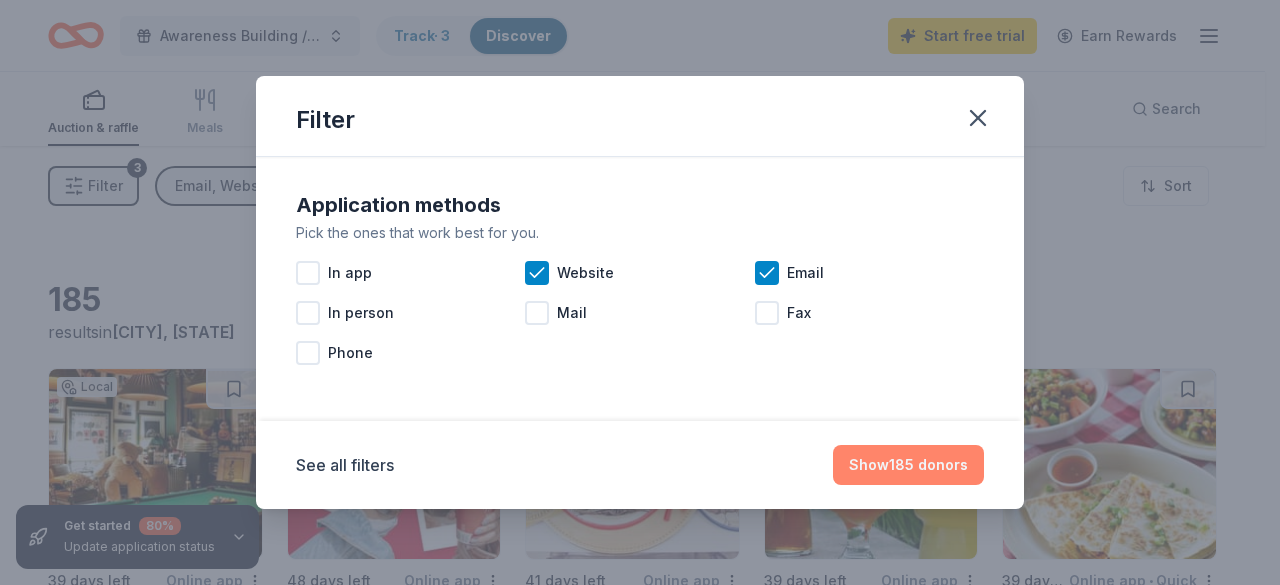 click on "Show  185   donors" at bounding box center (908, 465) 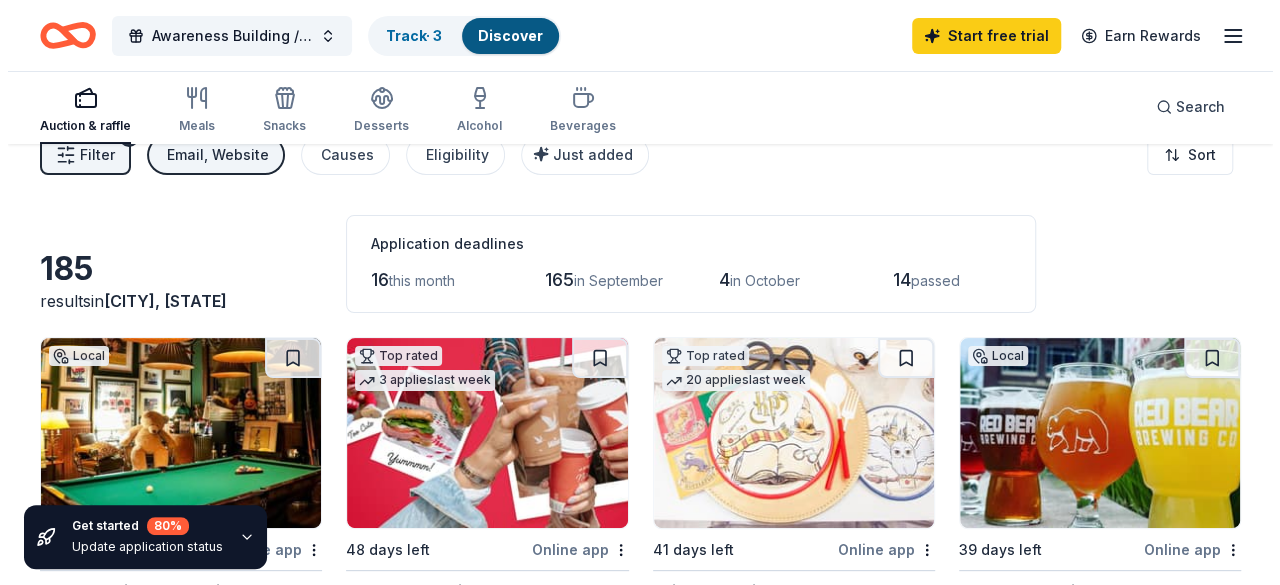 scroll, scrollTop: 0, scrollLeft: 0, axis: both 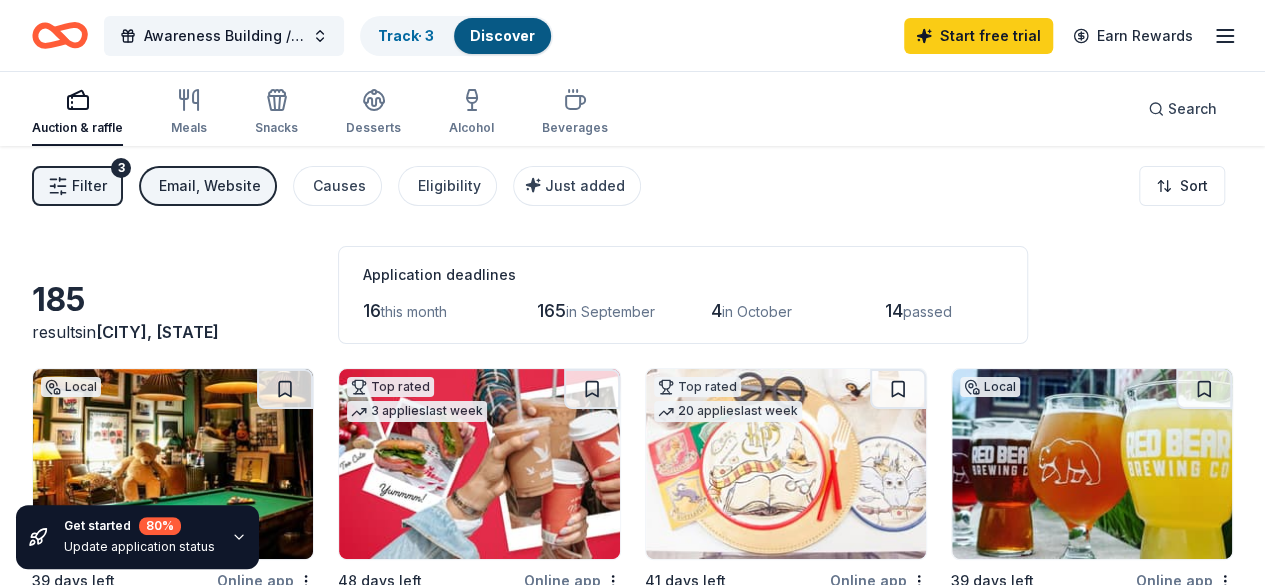 click on "Filter" at bounding box center [89, 186] 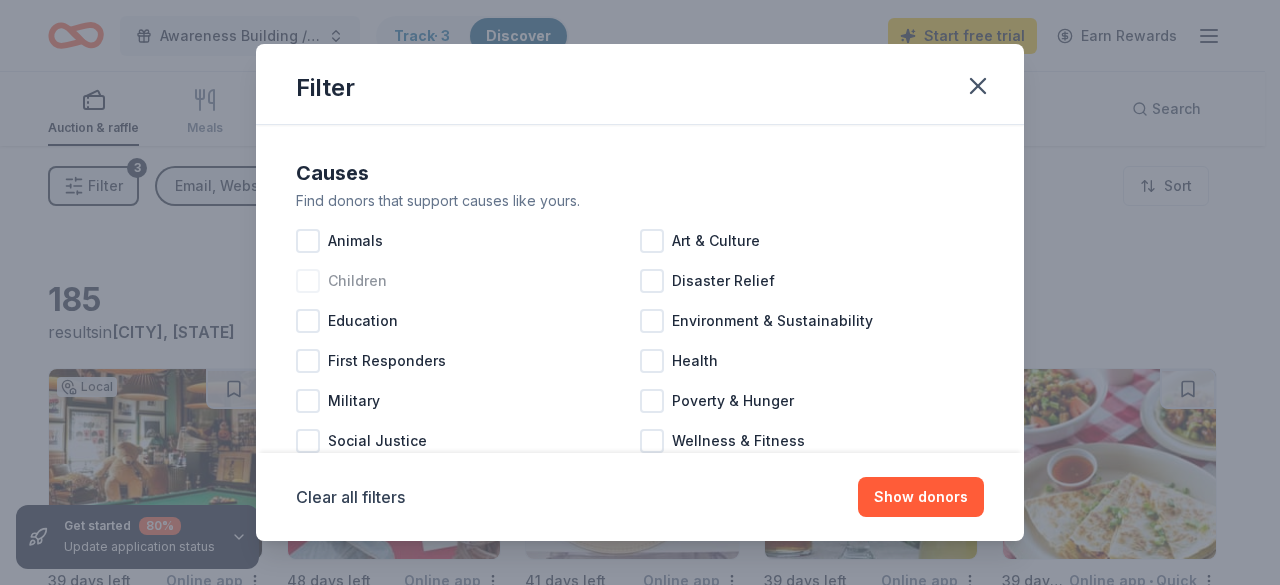 click at bounding box center [308, 281] 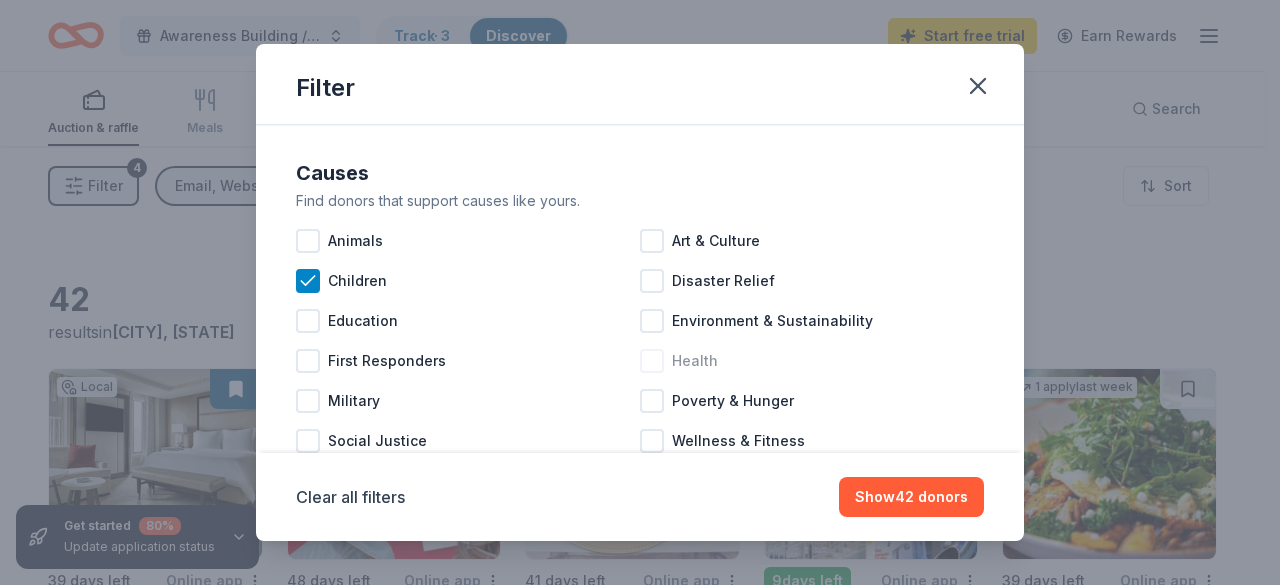 click at bounding box center (652, 361) 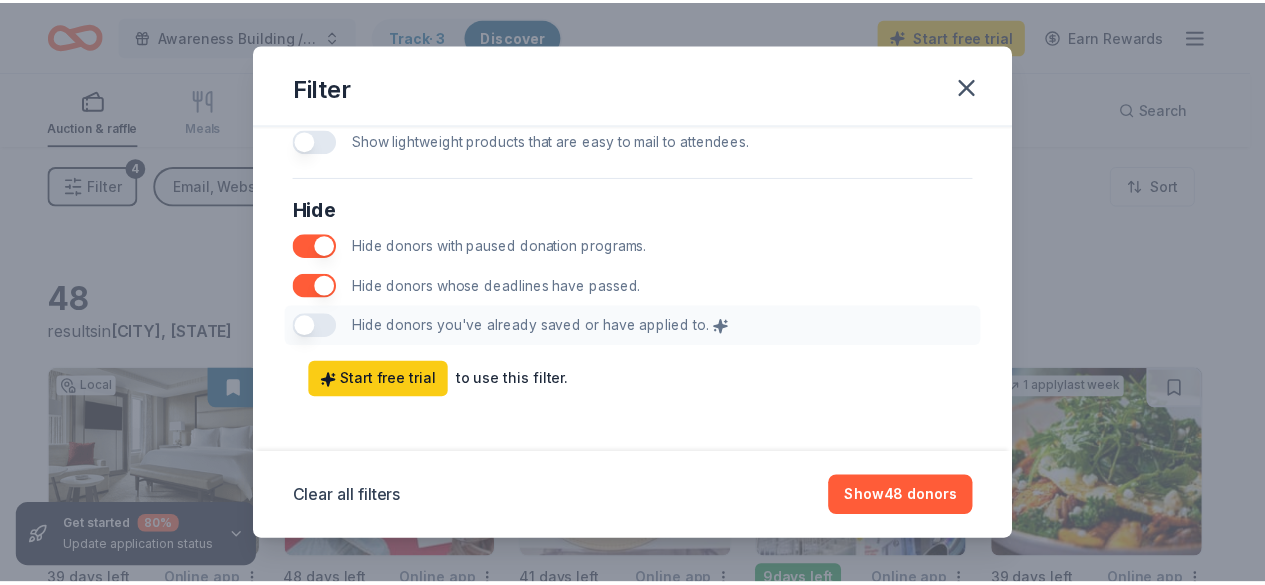 scroll, scrollTop: 1122, scrollLeft: 0, axis: vertical 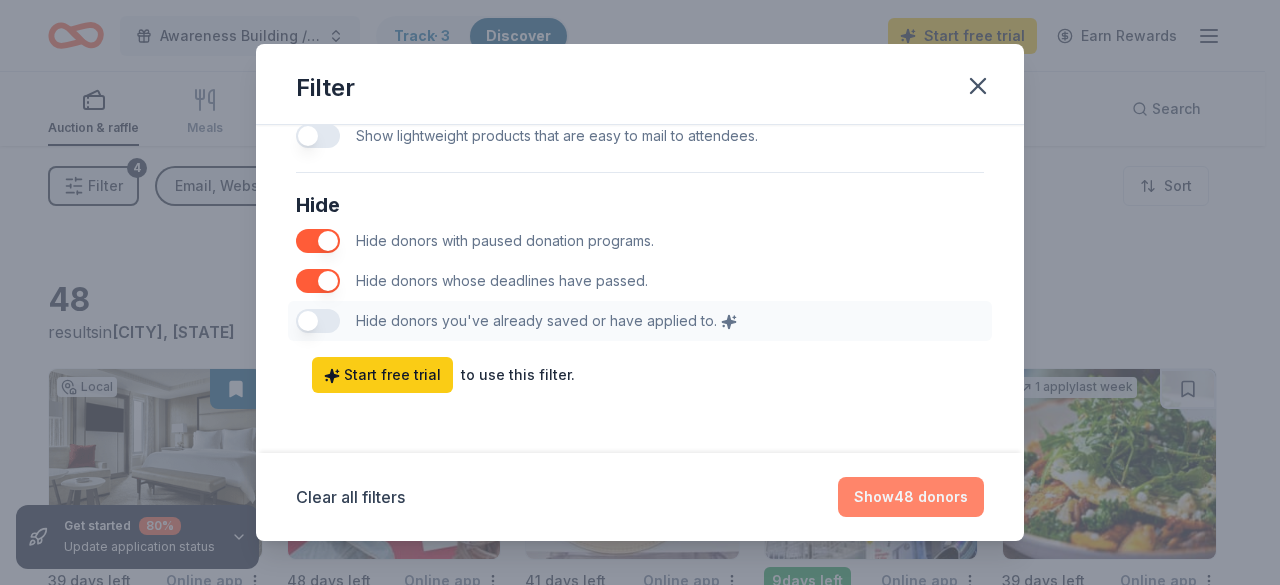 click on "Show  48   donors" at bounding box center (911, 497) 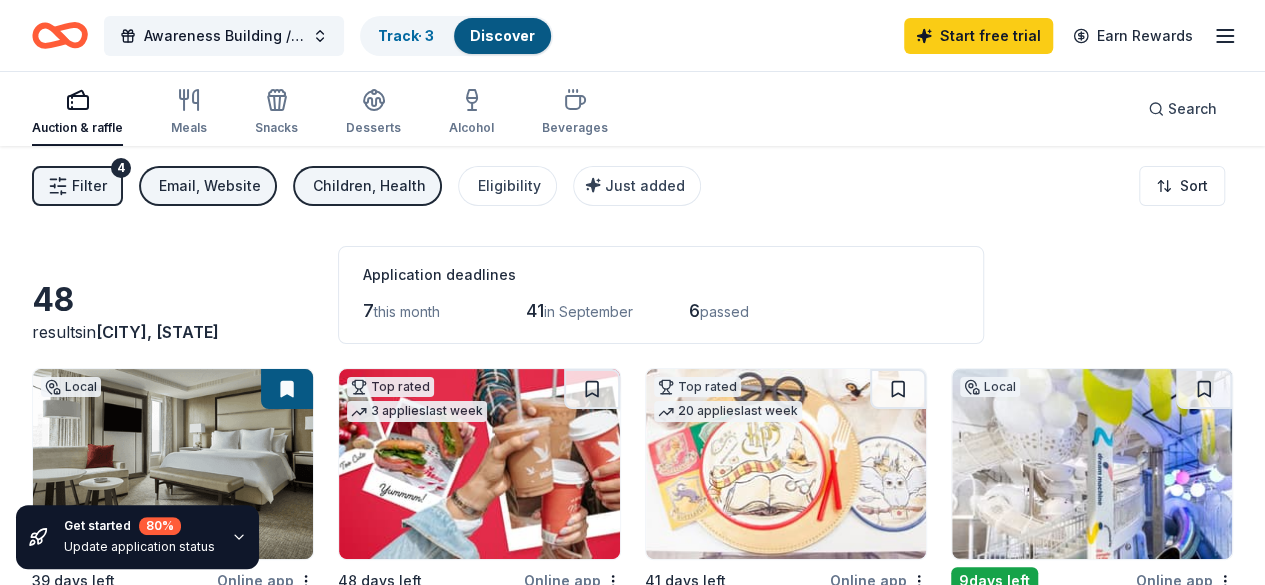 scroll, scrollTop: 200, scrollLeft: 0, axis: vertical 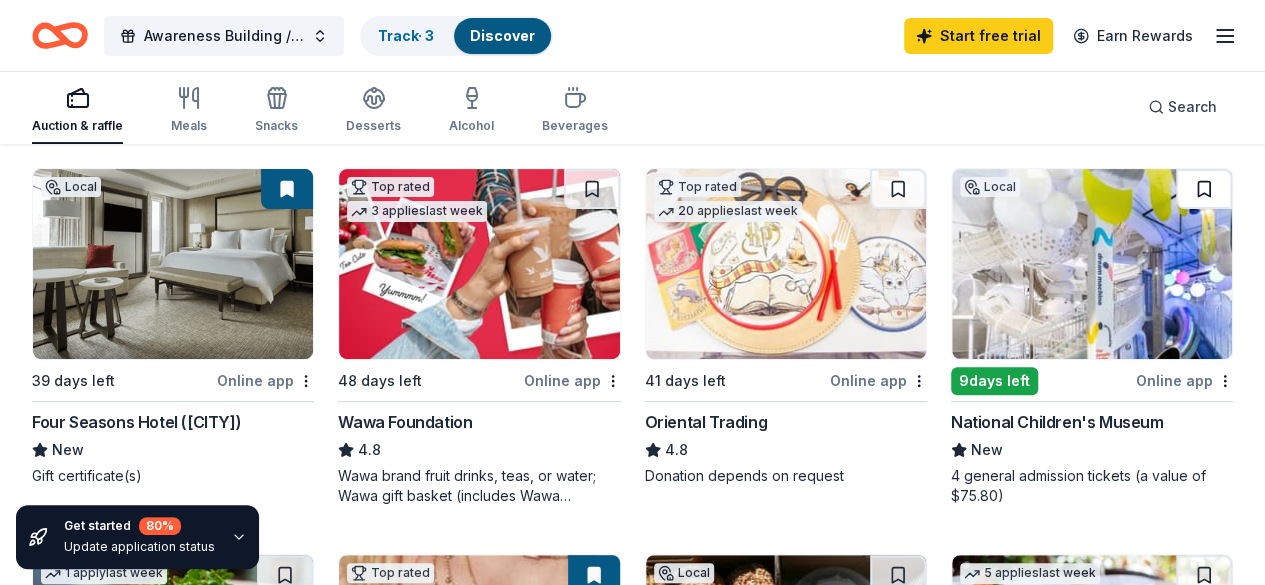 click at bounding box center (1204, 189) 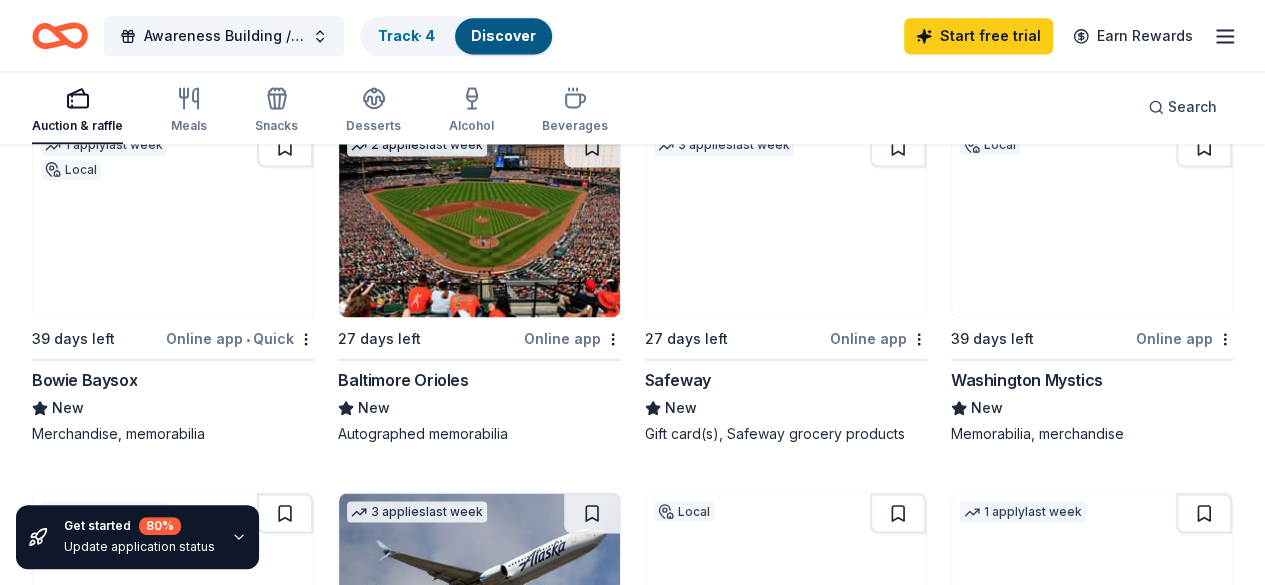 scroll, scrollTop: 1300, scrollLeft: 0, axis: vertical 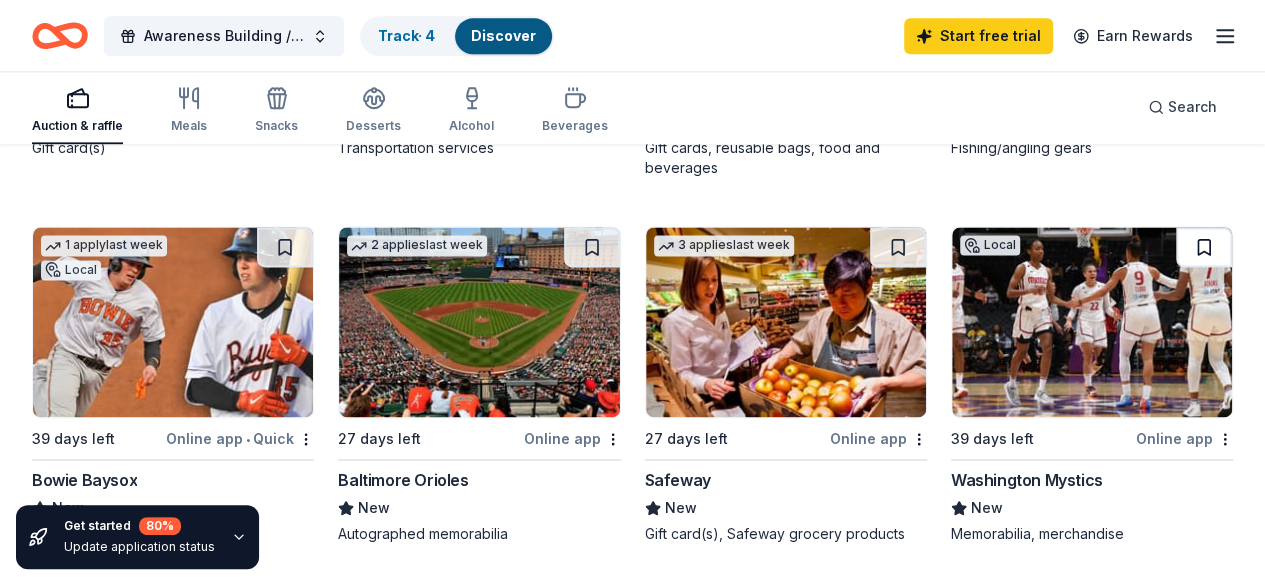 click at bounding box center [1204, 247] 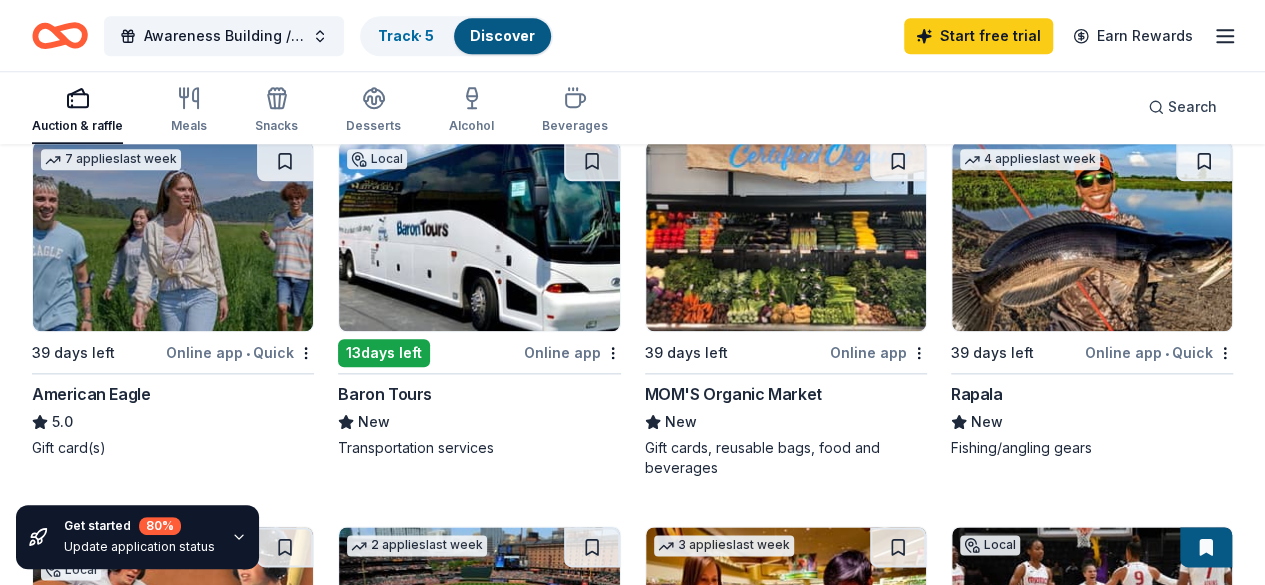 scroll, scrollTop: 600, scrollLeft: 0, axis: vertical 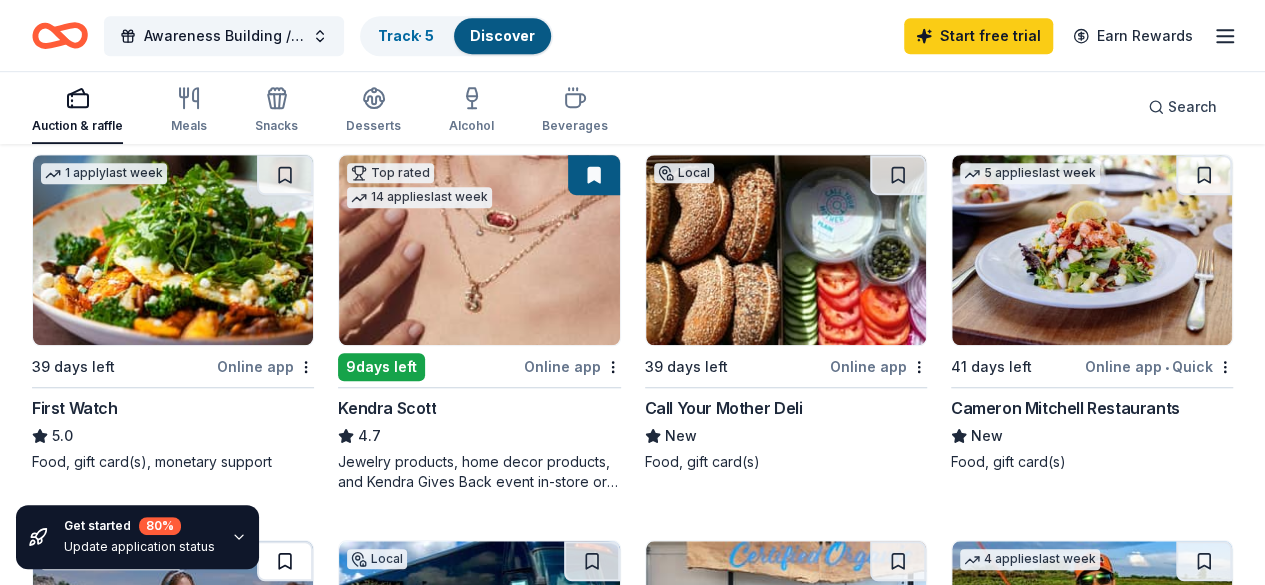 click at bounding box center [285, 561] 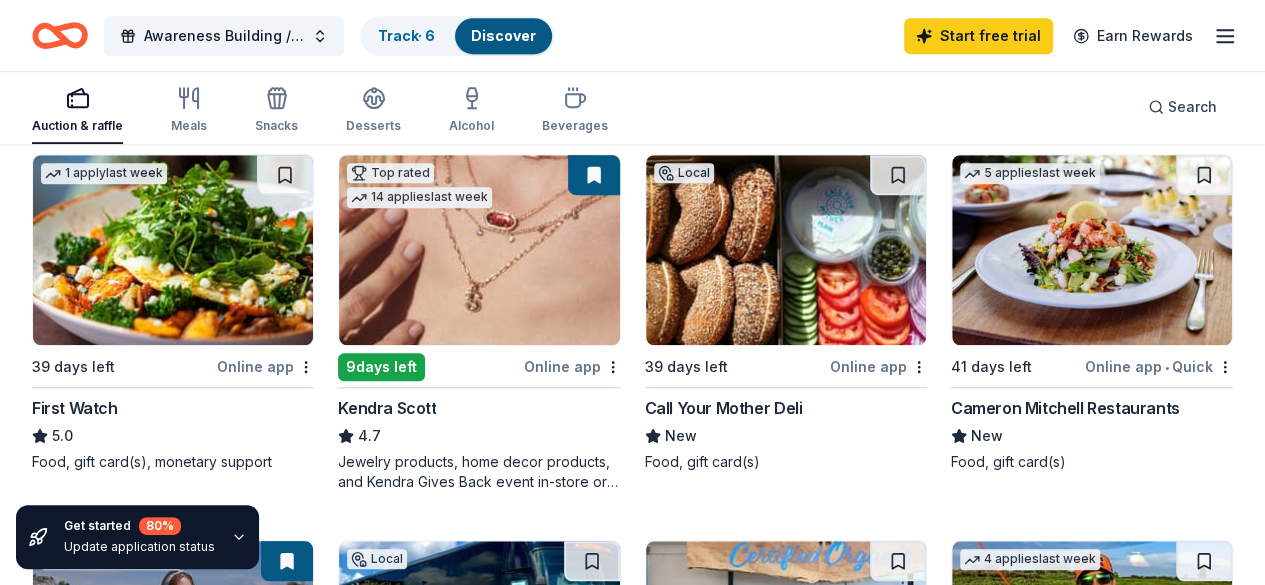 scroll, scrollTop: 100, scrollLeft: 0, axis: vertical 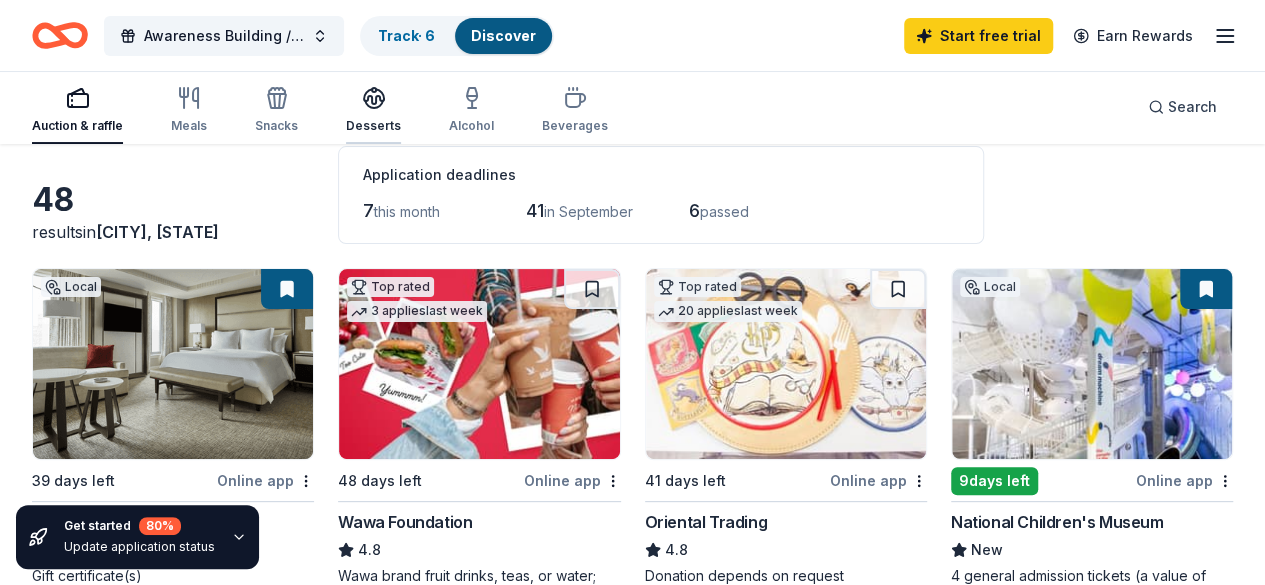 click on "Desserts" at bounding box center [373, 110] 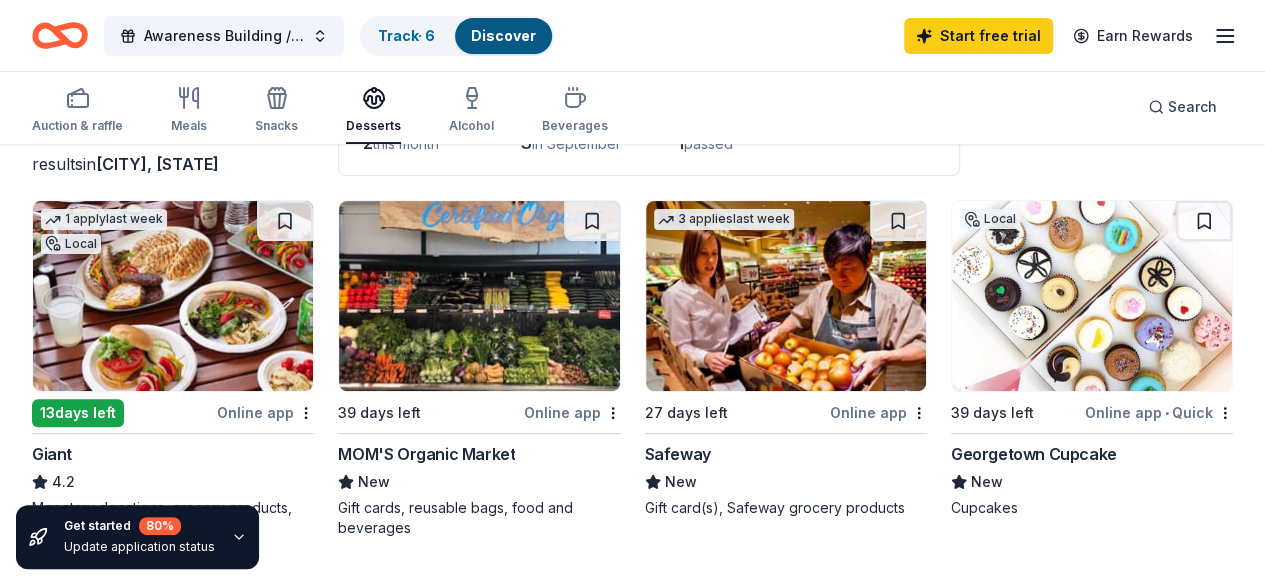 scroll, scrollTop: 200, scrollLeft: 0, axis: vertical 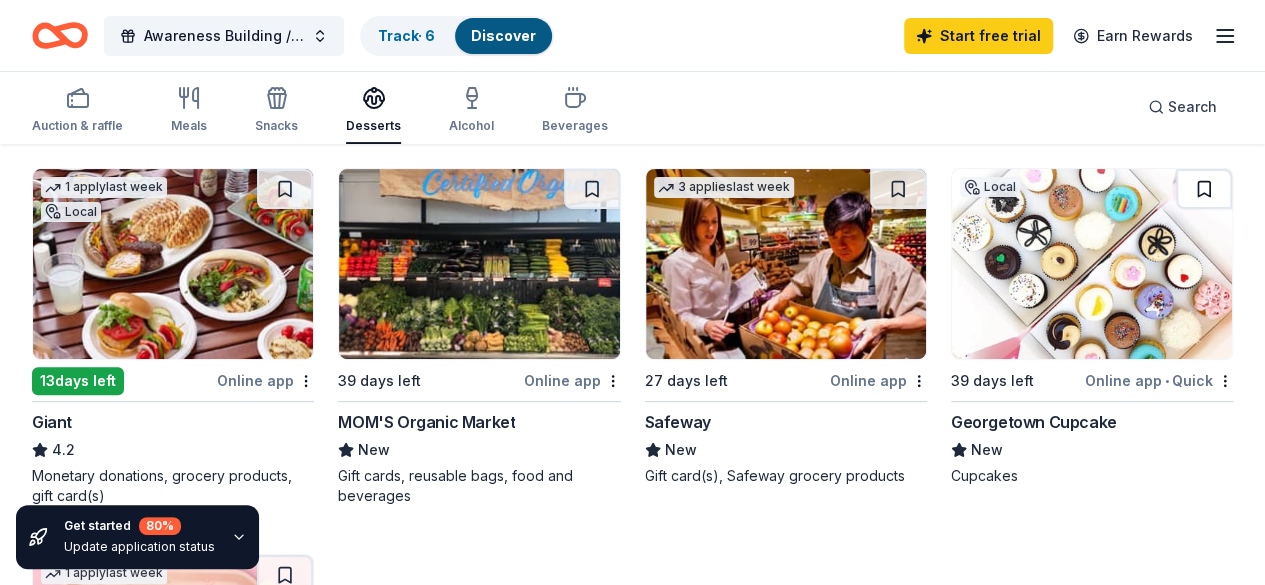 click at bounding box center (1204, 189) 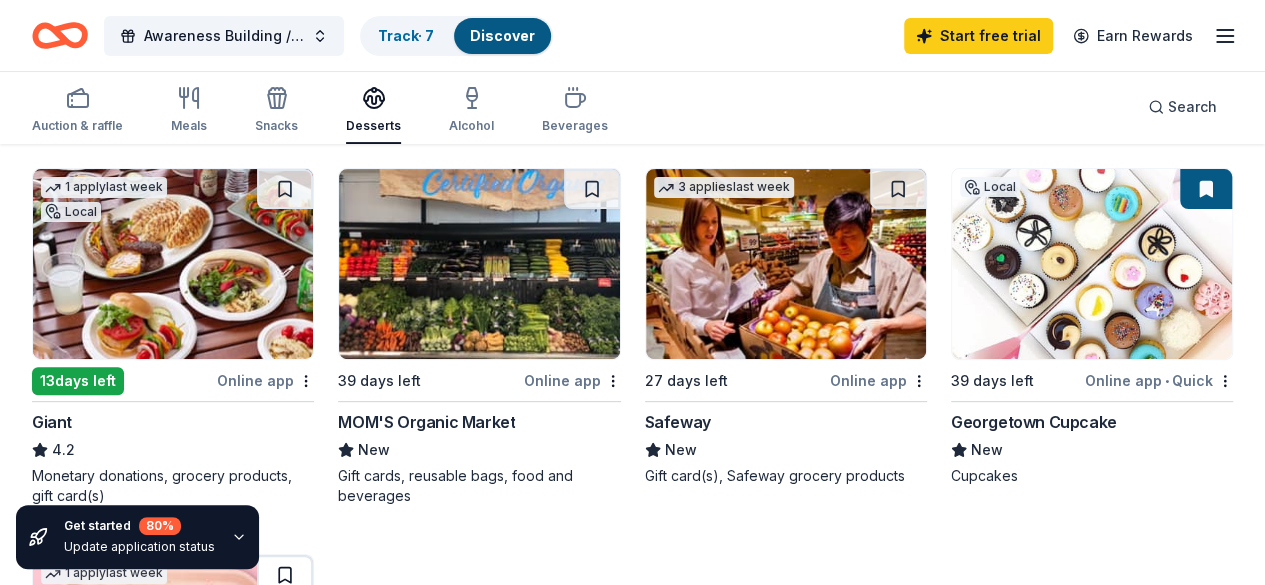 click at bounding box center (285, 575) 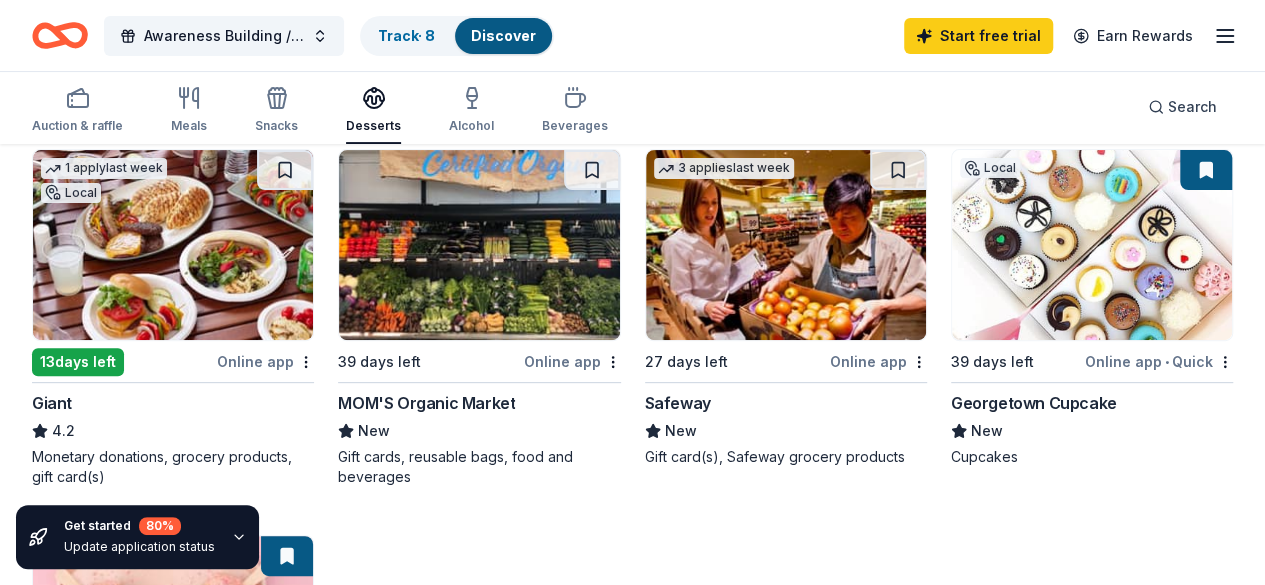scroll, scrollTop: 100, scrollLeft: 0, axis: vertical 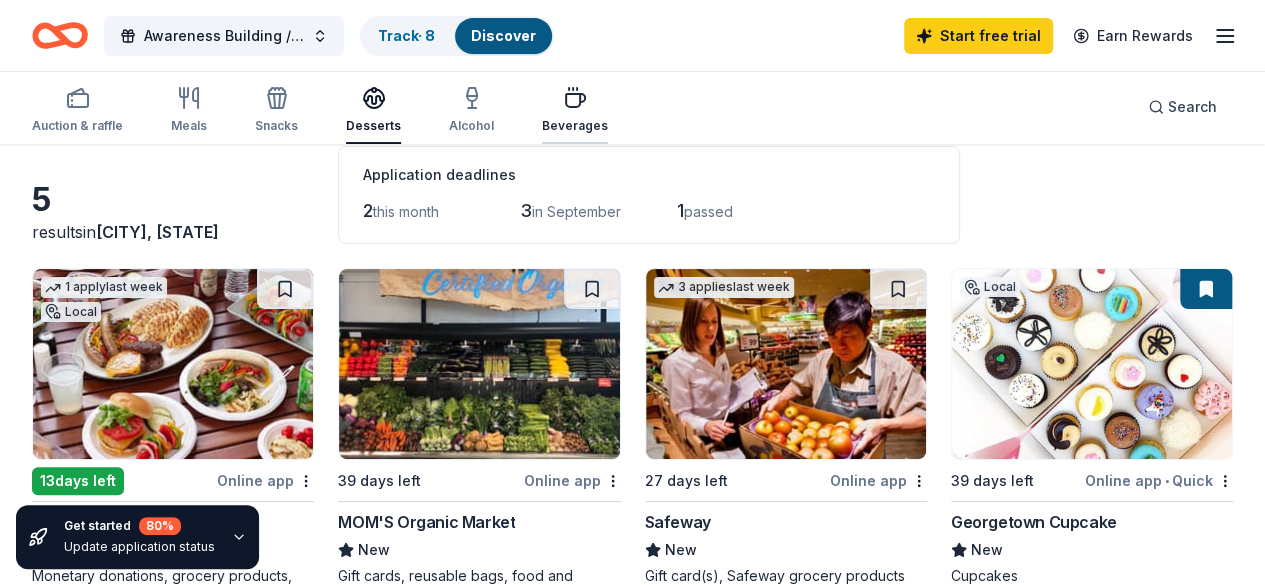 click on "Beverages" at bounding box center [575, 111] 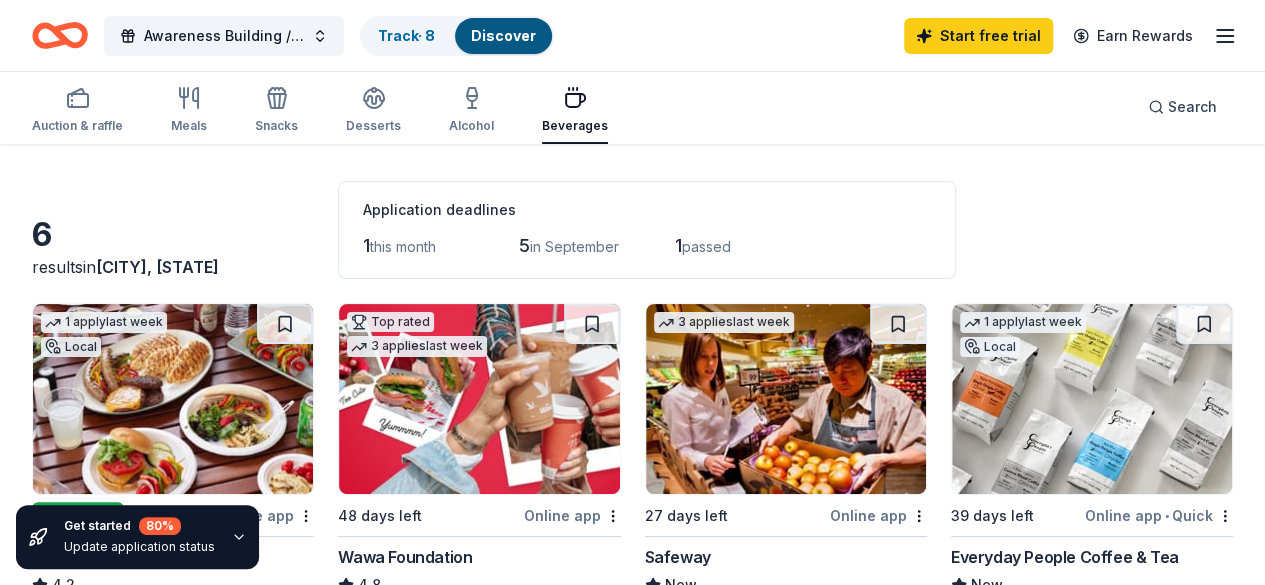 scroll, scrollTop: 200, scrollLeft: 0, axis: vertical 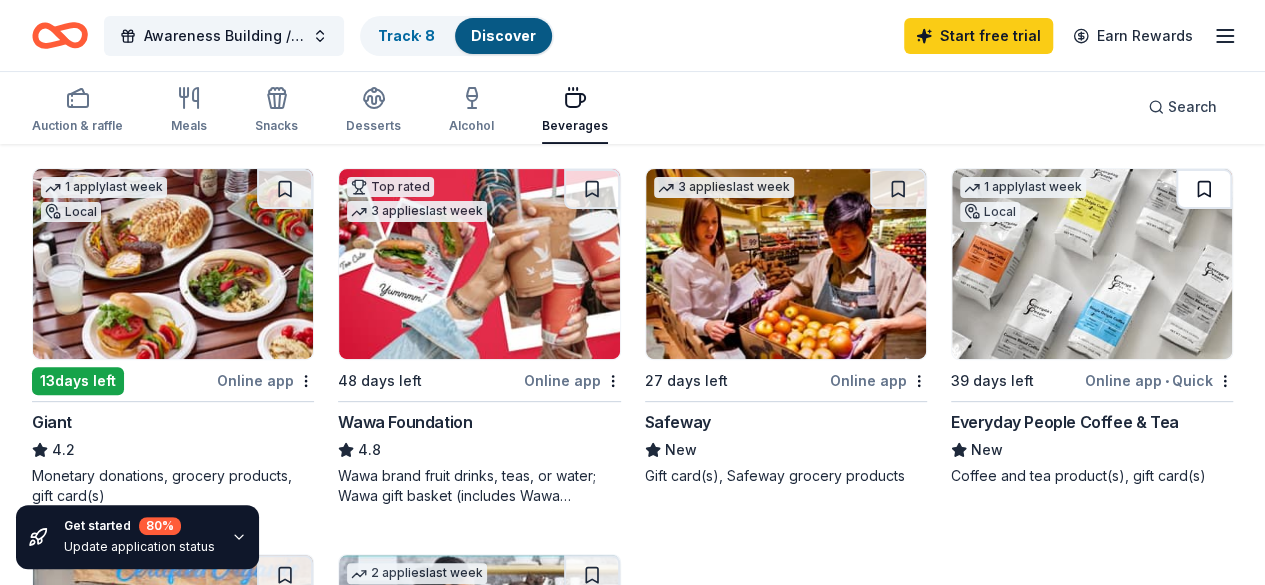 click at bounding box center [1204, 189] 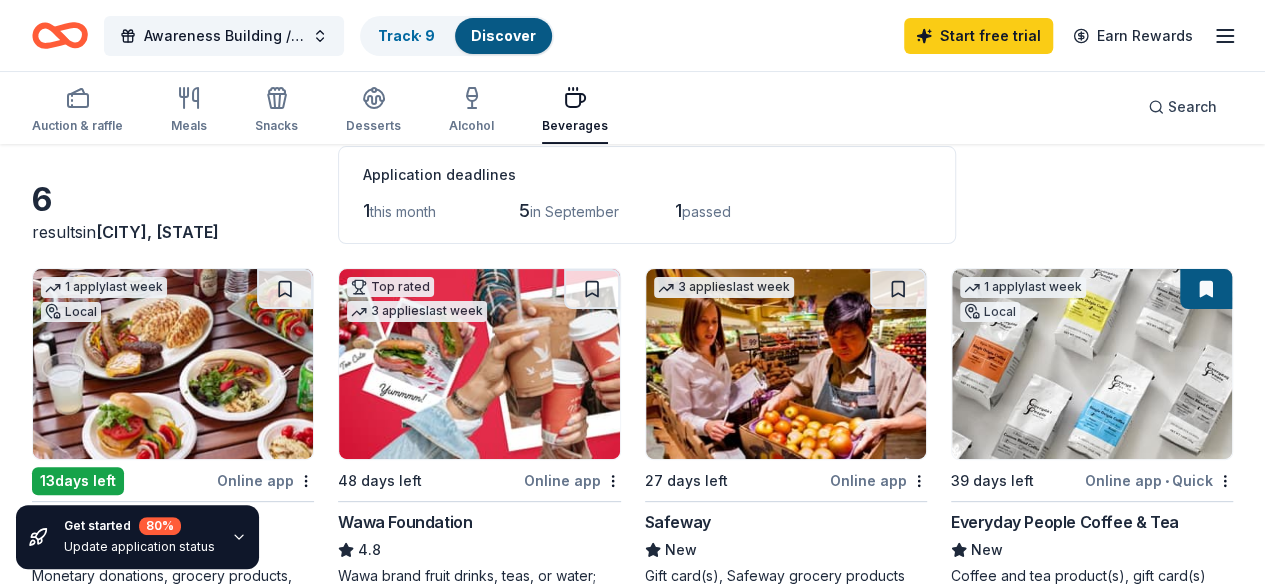 scroll, scrollTop: 0, scrollLeft: 0, axis: both 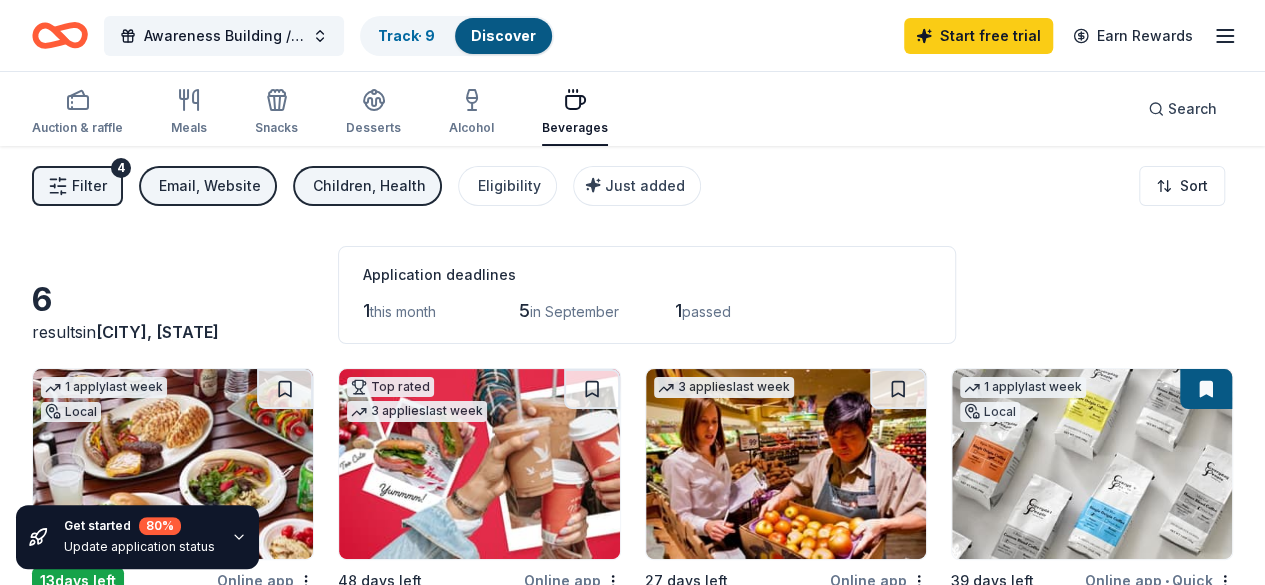 click on "Auction & raffle Meals Snacks Desserts Alcohol Beverages" at bounding box center [320, 113] 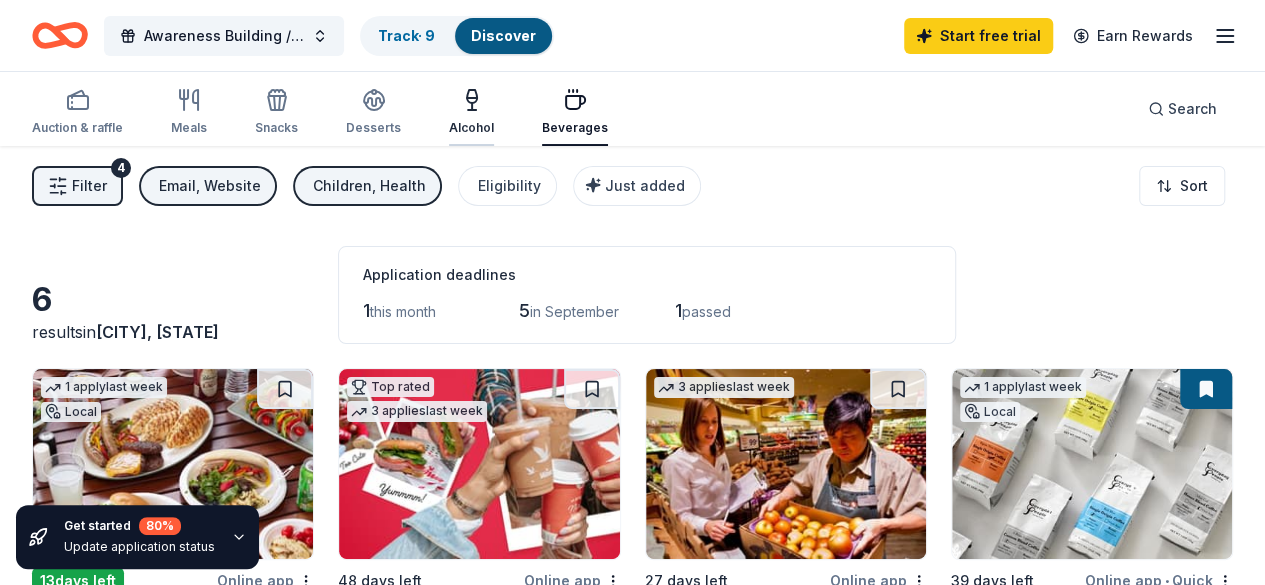 click on "Alcohol" at bounding box center [471, 128] 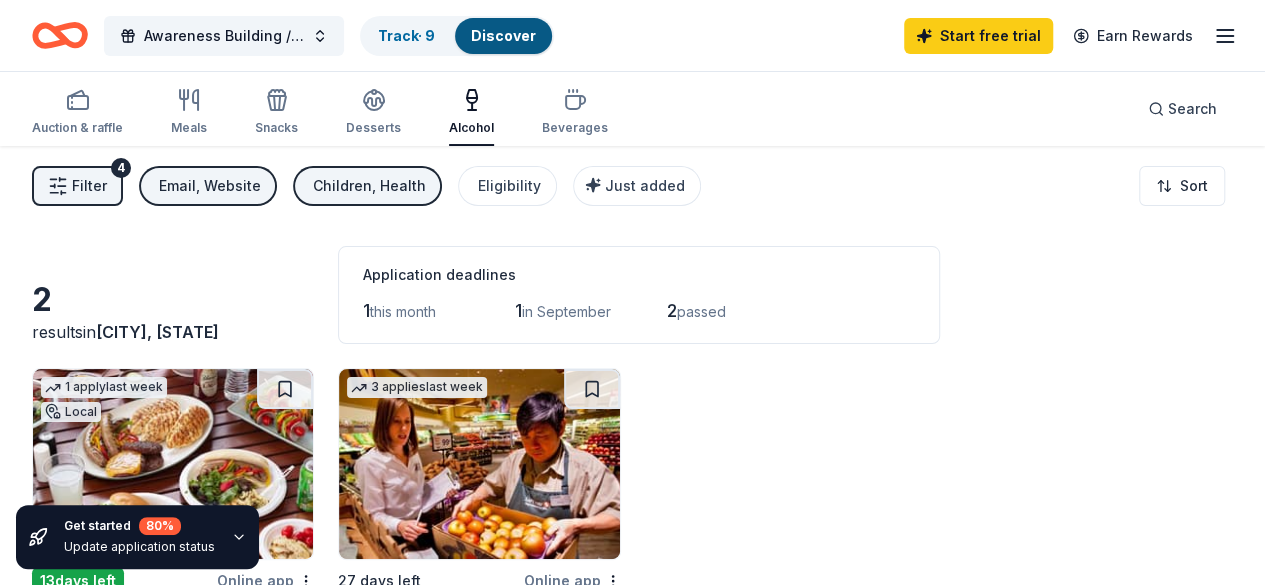 scroll, scrollTop: 0, scrollLeft: 0, axis: both 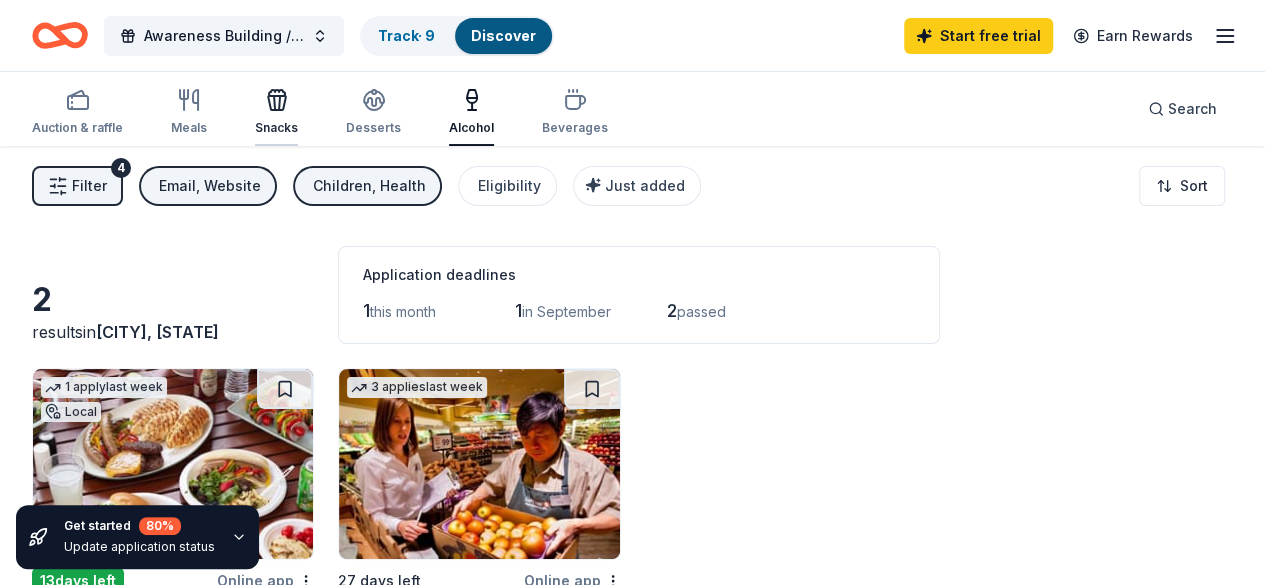 click on "Snacks" at bounding box center [276, 128] 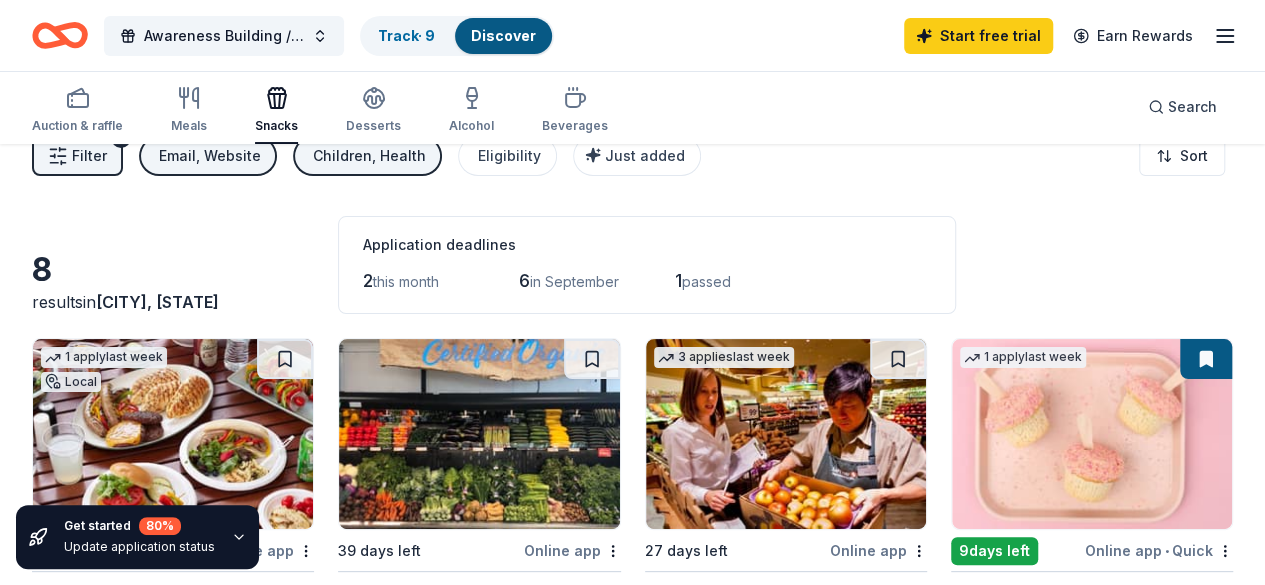 scroll, scrollTop: 0, scrollLeft: 0, axis: both 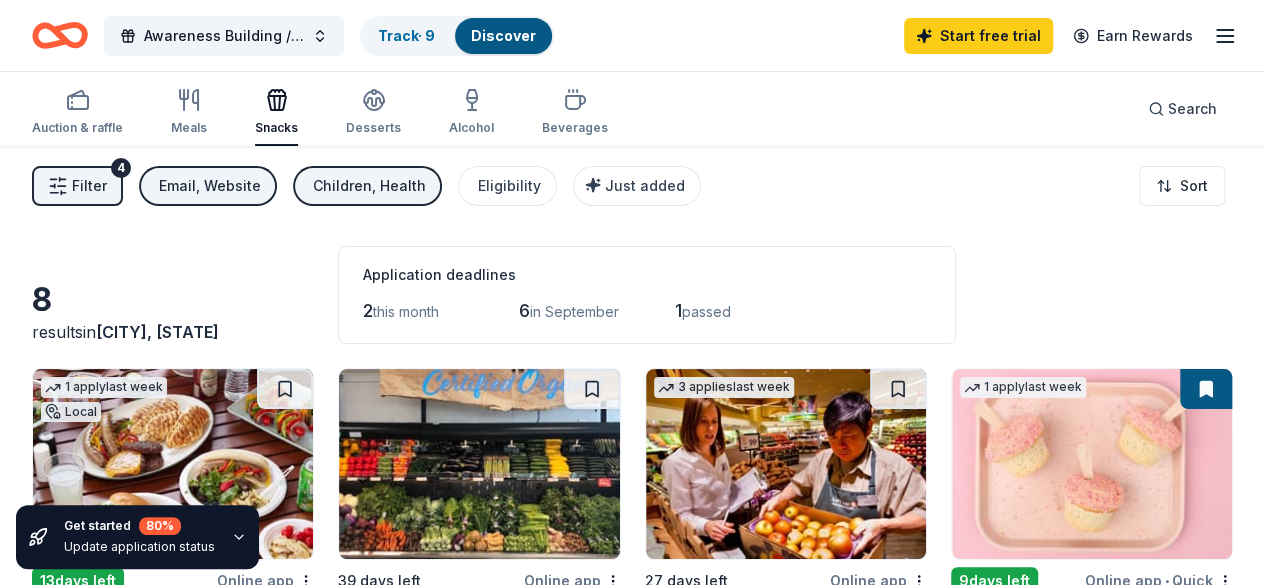 click on "Filter 4 Email, Website Children, Health Eligibility Just added Sort" at bounding box center [632, 186] 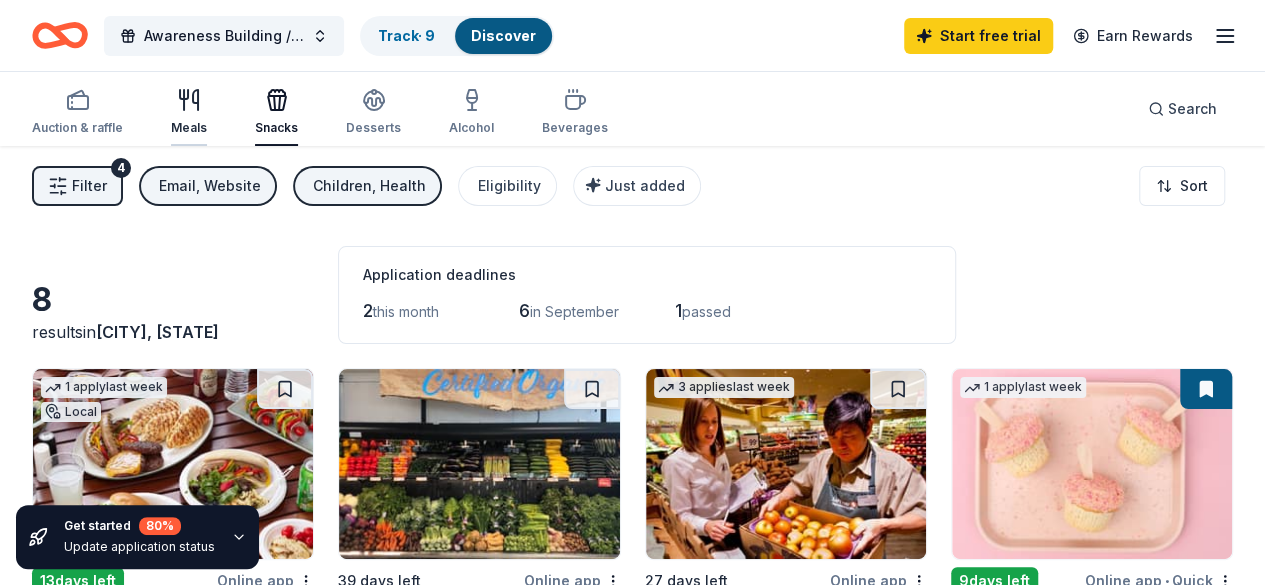 click on "Meals" at bounding box center [189, 112] 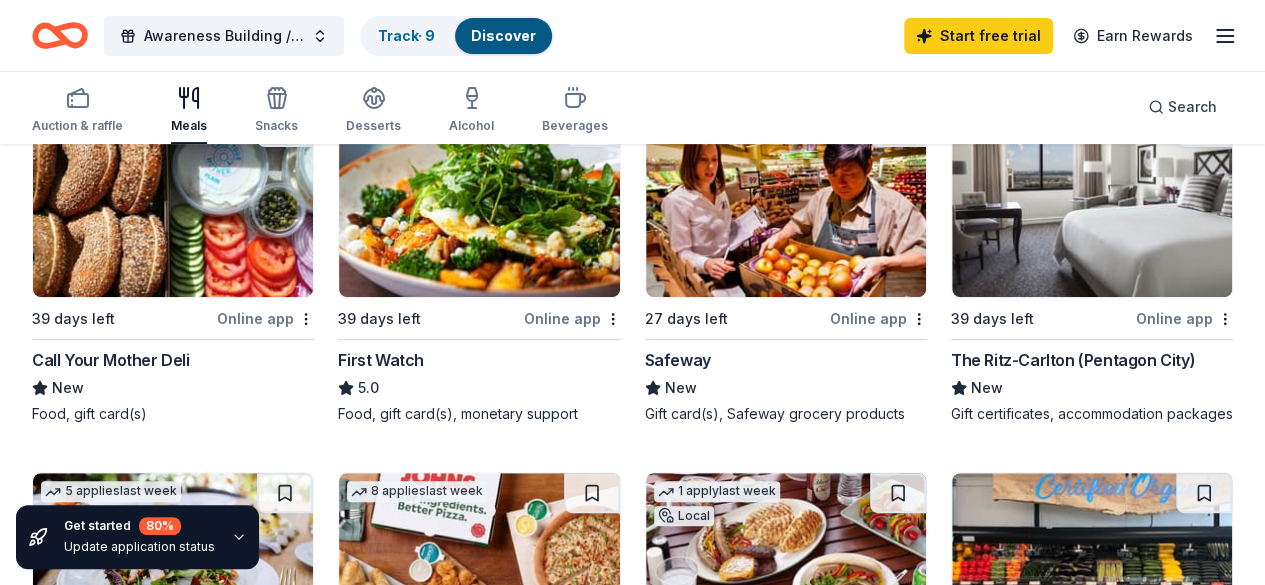 scroll, scrollTop: 0, scrollLeft: 0, axis: both 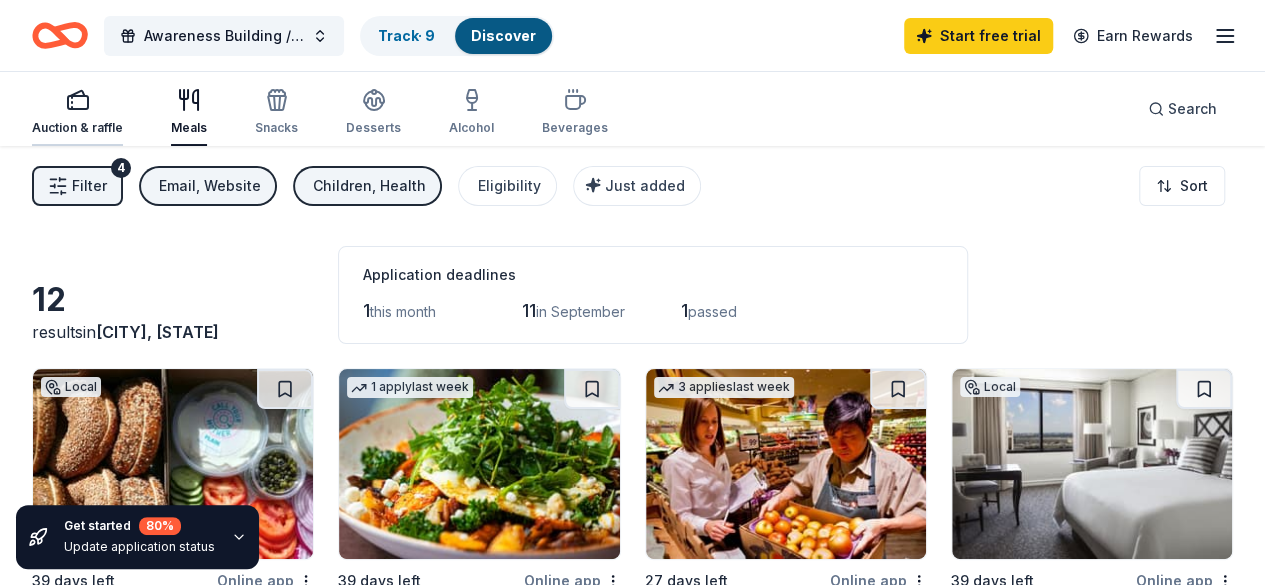 click at bounding box center (77, 100) 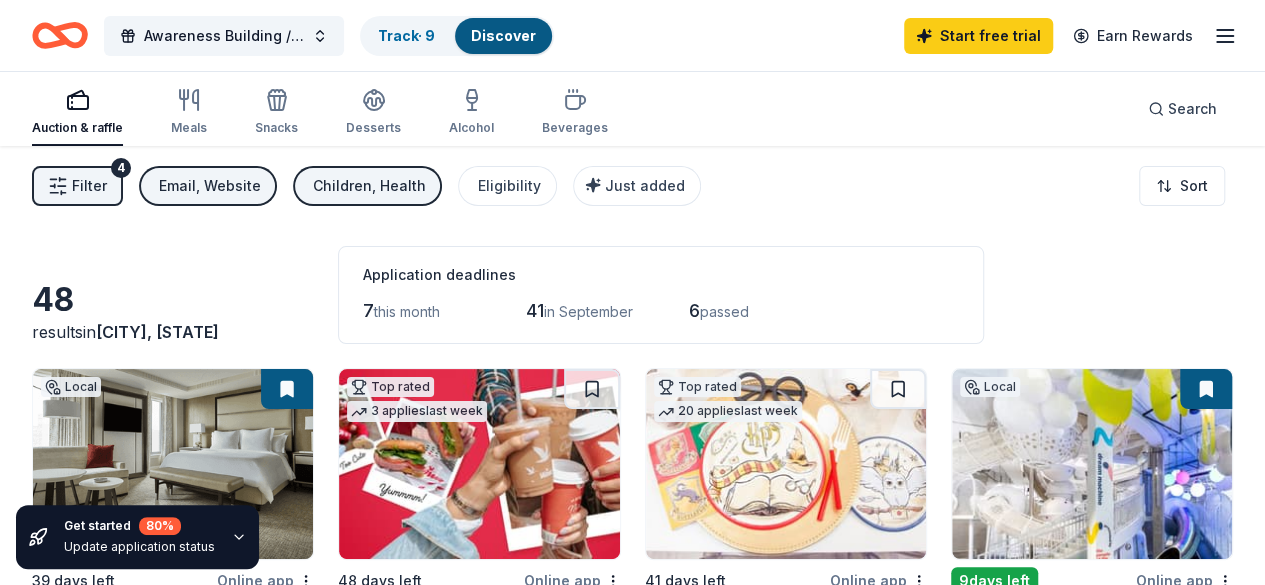 click on "Filter 4 Email, Website Children, Health Eligibility Just added Sort" at bounding box center (632, 186) 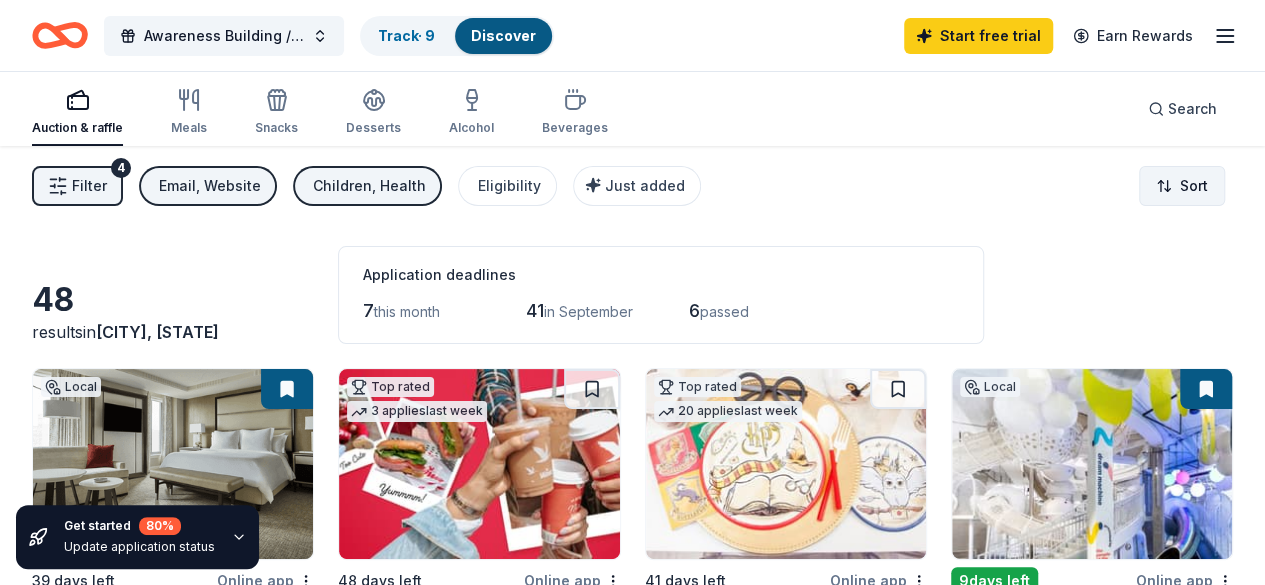 click on "Awareness Building / Social Engagement Event Track · 9 Discover Start free trial Earn Rewards Auction & raffle Meals Snacks Desserts Alcohol Beverages Search Filter 4 Email, Website Children, Health Eligibility Just added Sort Get started 80 % Update application status 48 results in [STATE], [CITY] Application deadlines 7 this month 41 in September 6 passed Local 39 days left Online app Four Seasons Hotel ([CITY]) New Gift certificate(s) Top rated 3 applies last week 48 days left Online app Wawa Foundation 4.8 Wawa brand fruit drinks, teas, or water; Wawa gift basket (includes Wawa products and coupons) Top rated 20 applies last week 41 days left Online app Oriental Trading 4.8 Donation depends on request Local 9 days left Online app National Children's Museum New 4 general admission tickets (a value of $75.80) 1 apply last week 39 days left Online app First Watch 5.0 Food, gift card(s), monetary support Top rated 14 applies last week 9 days left Online app Kendra Scott 4.7 Local 5" at bounding box center (632, 292) 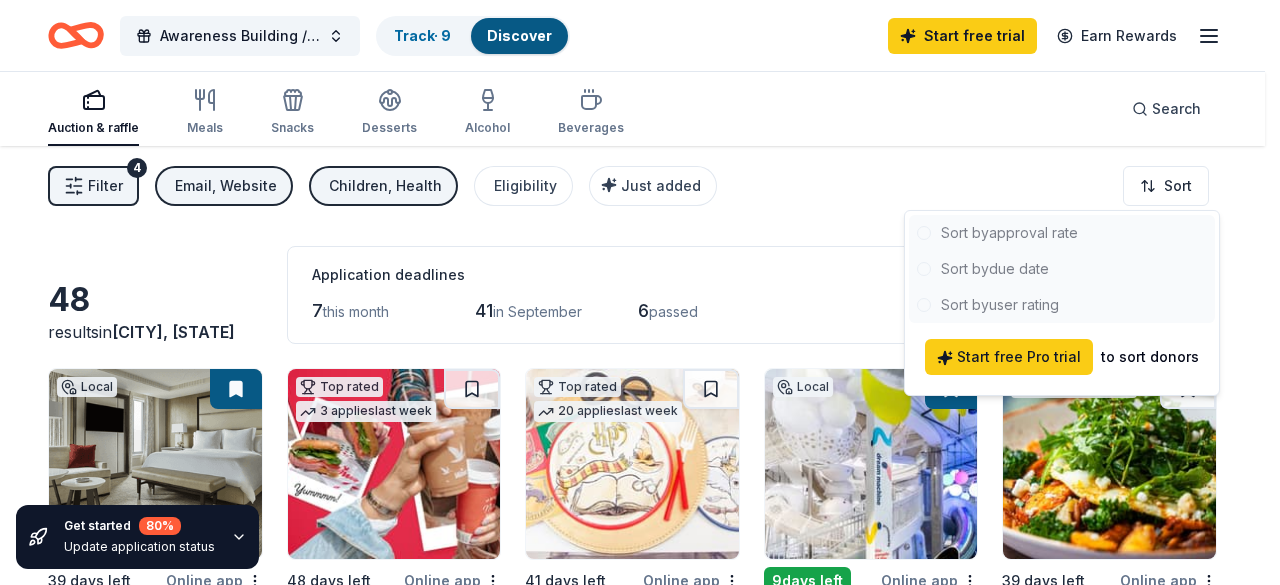 click on "Awareness Building / Social Engagement Event Track · 9 Discover Start free trial Earn Rewards Auction & raffle Meals Snacks Desserts Alcohol Beverages Search Filter 4 Email, Website Children, Health Eligibility Just added Sort Get started 80 % Update application status 48 results in [STATE], [CITY] Application deadlines 7 this month 41 in September 6 passed Local 39 days left Online app Four Seasons Hotel ([CITY]) New Gift certificate(s) Top rated 3 applies last week 48 days left Online app Wawa Foundation 4.8 Wawa brand fruit drinks, teas, or water; Wawa gift basket (includes Wawa products and coupons) Top rated 20 applies last week 41 days left Online app Oriental Trading 4.8 Donation depends on request Local 9 days left Online app National Children's Museum New 4 general admission tickets (a value of $75.80) 1 apply last week 39 days left Online app First Watch 5.0 Food, gift card(s), monetary support Top rated 14 applies last week 9 days left Online app Kendra Scott 4.7 Local 5" at bounding box center (640, 292) 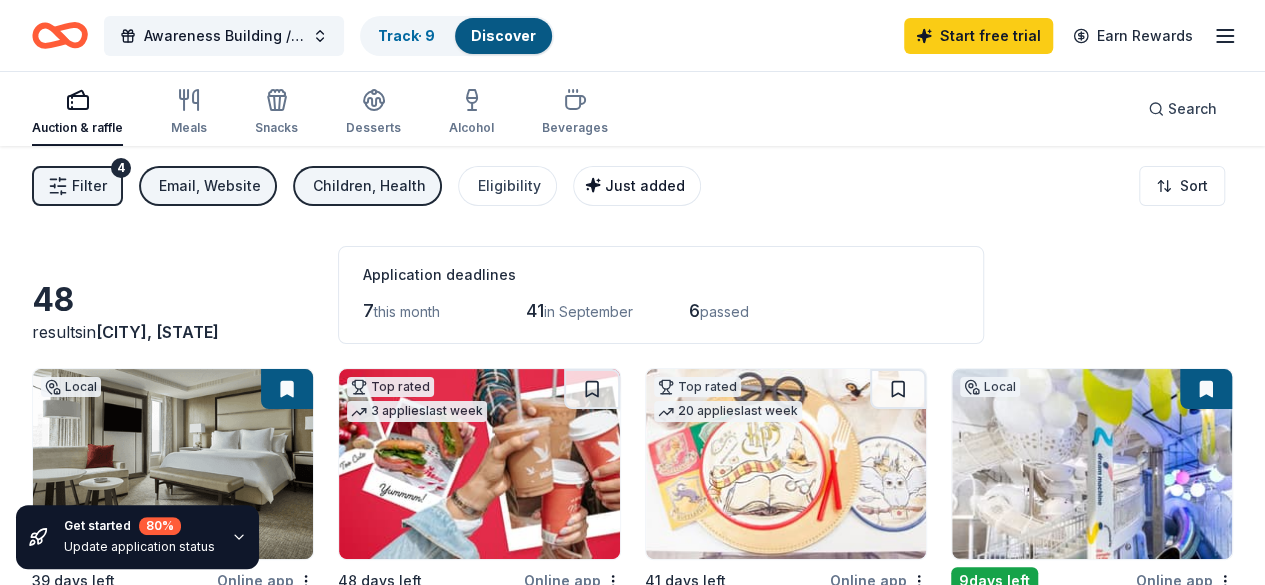 click on "Just added" at bounding box center [645, 185] 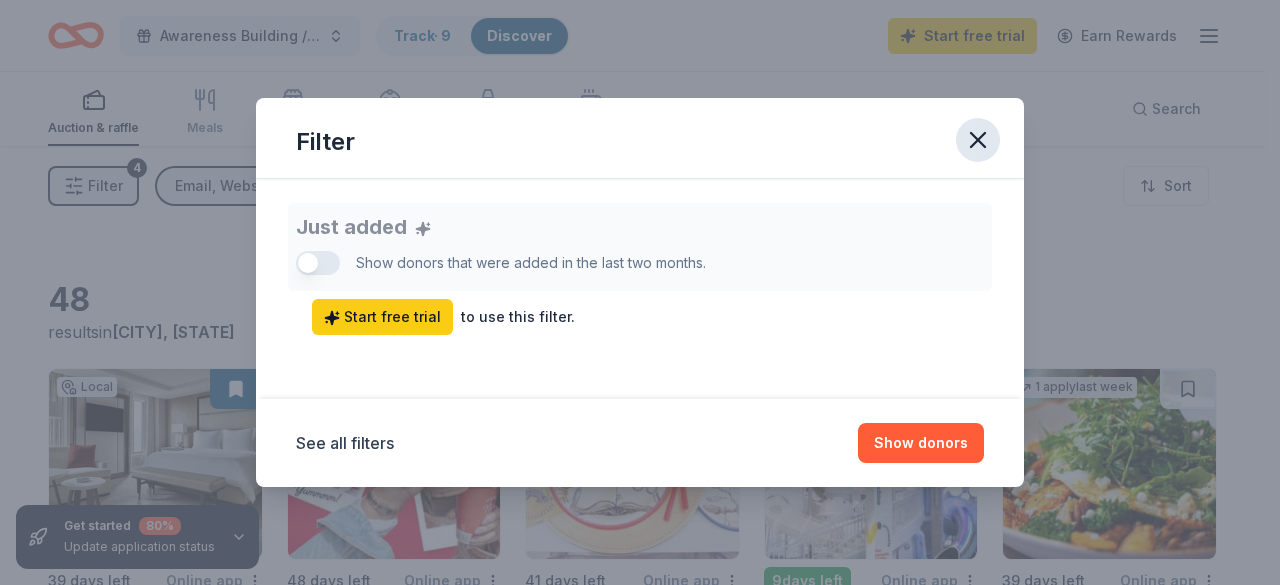 click 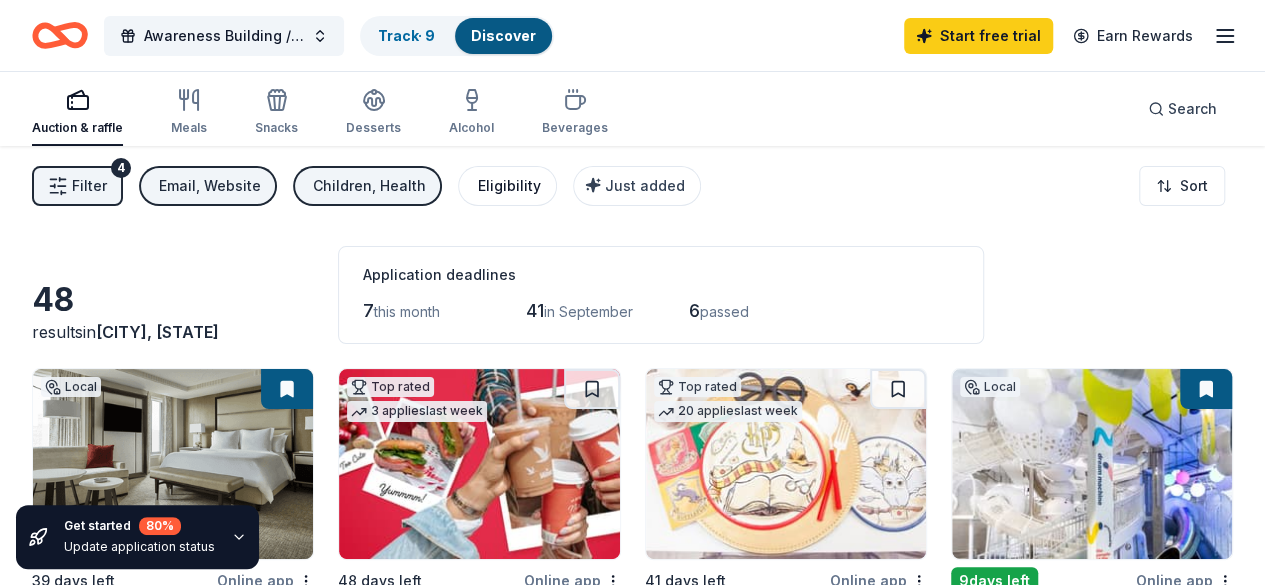 click on "Eligibility" at bounding box center [509, 186] 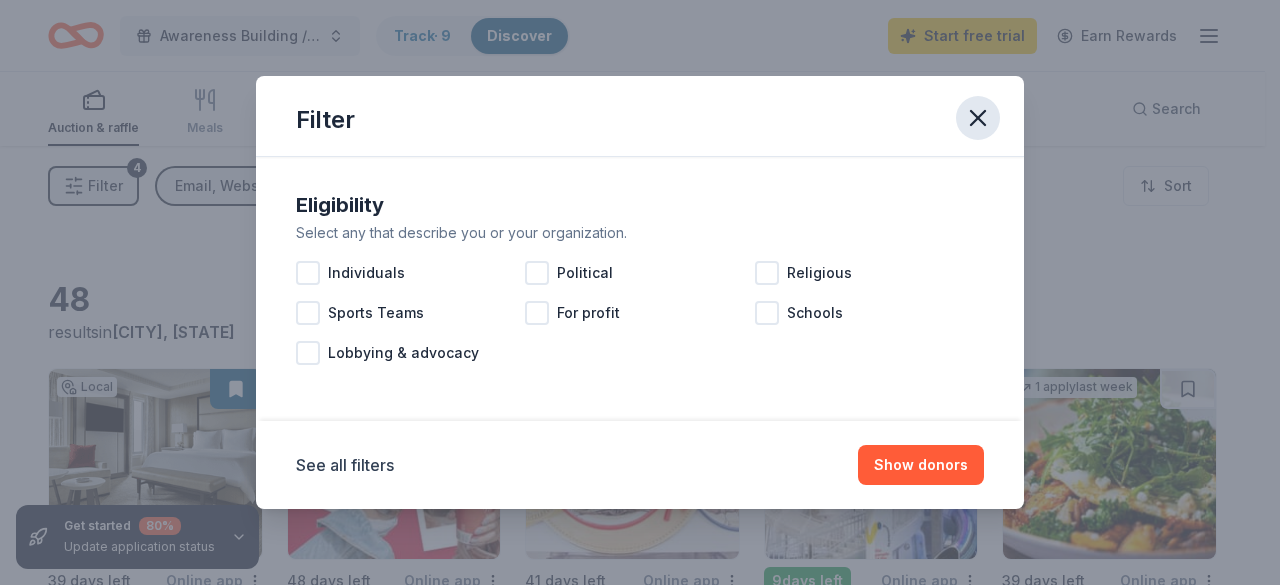 click 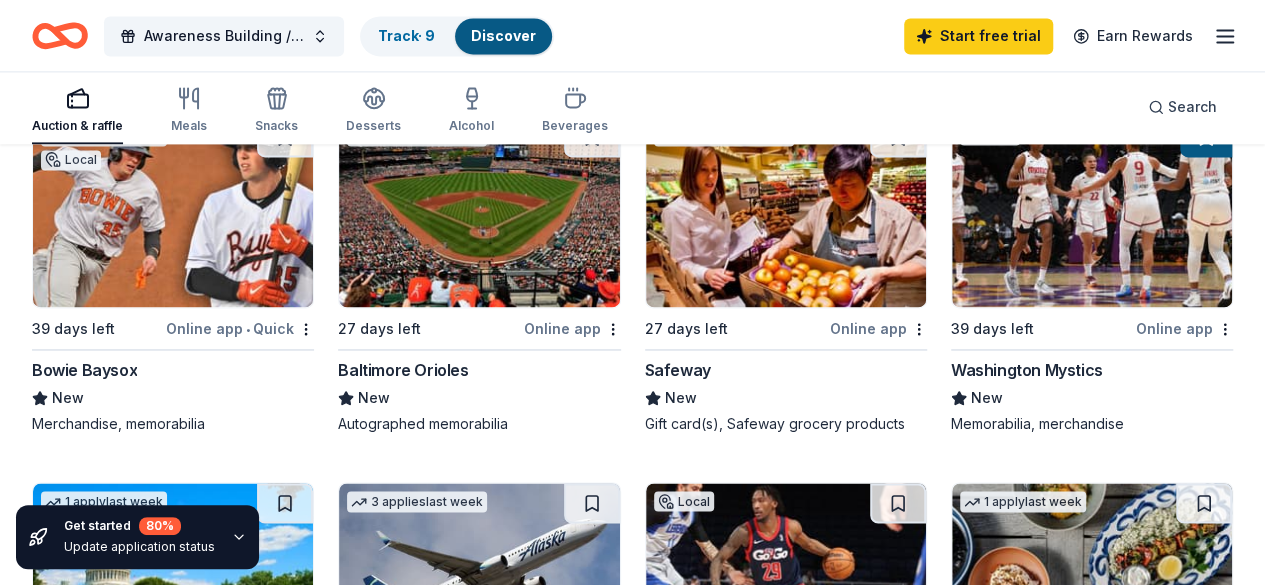 scroll, scrollTop: 1306, scrollLeft: 0, axis: vertical 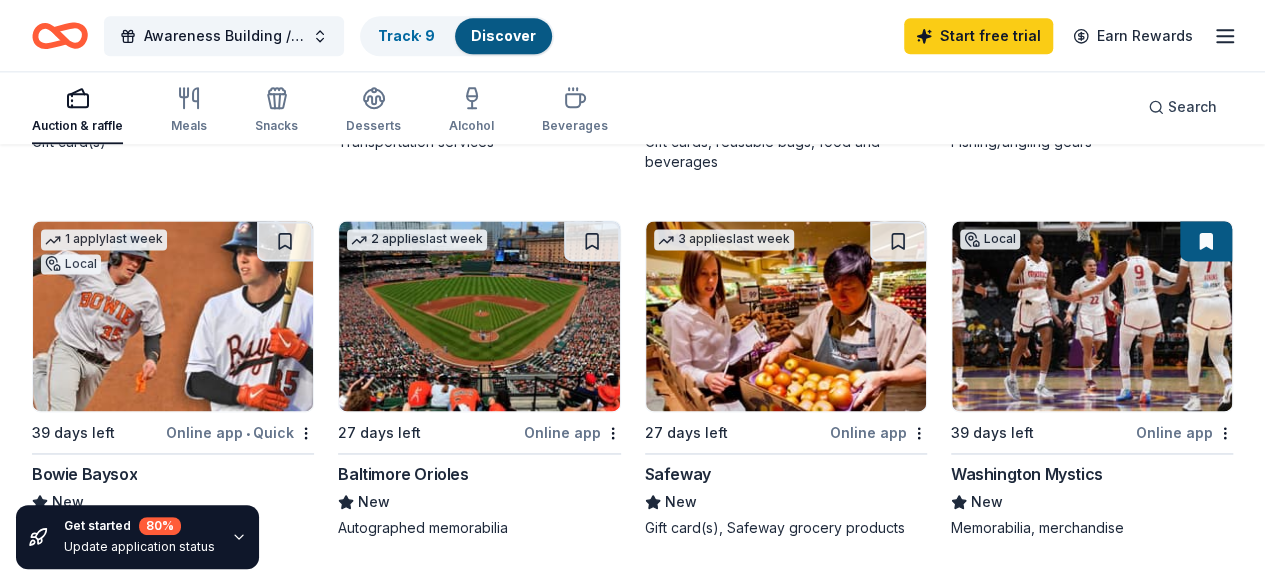 click at bounding box center (592, 607) 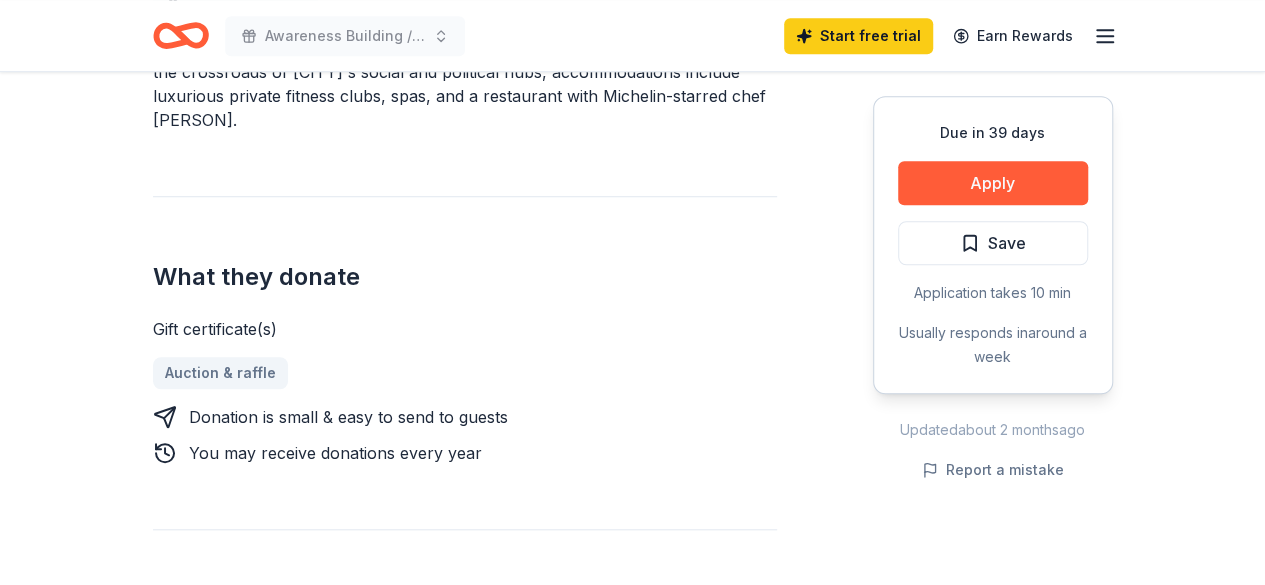 scroll, scrollTop: 800, scrollLeft: 0, axis: vertical 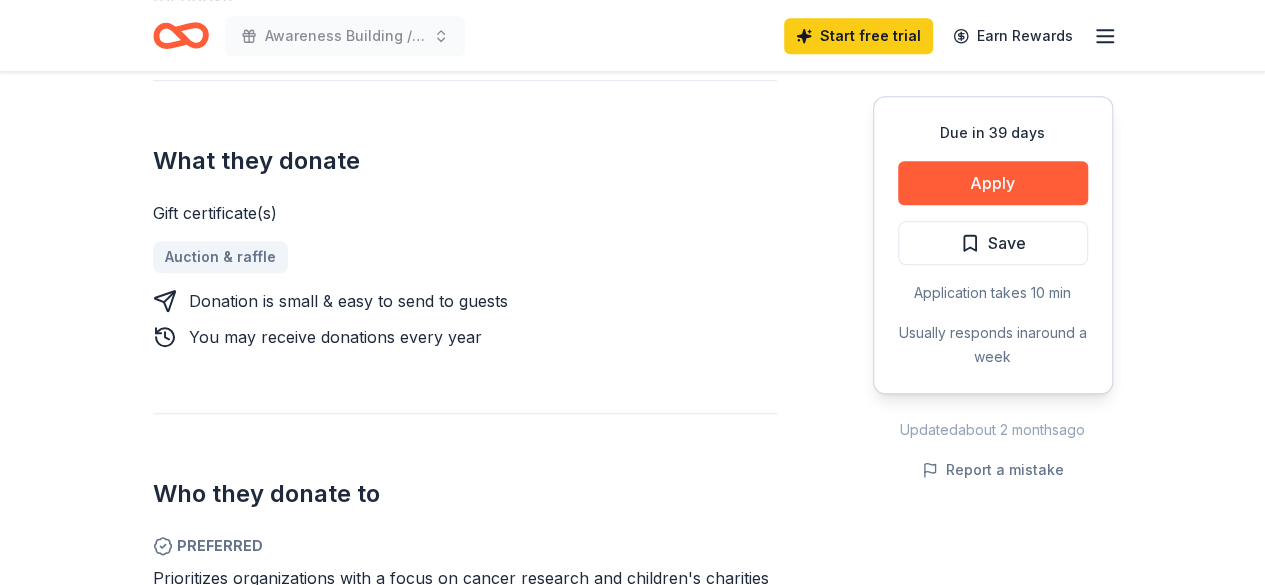 drag, startPoint x: 388, startPoint y: 333, endPoint x: 470, endPoint y: 338, distance: 82.1523 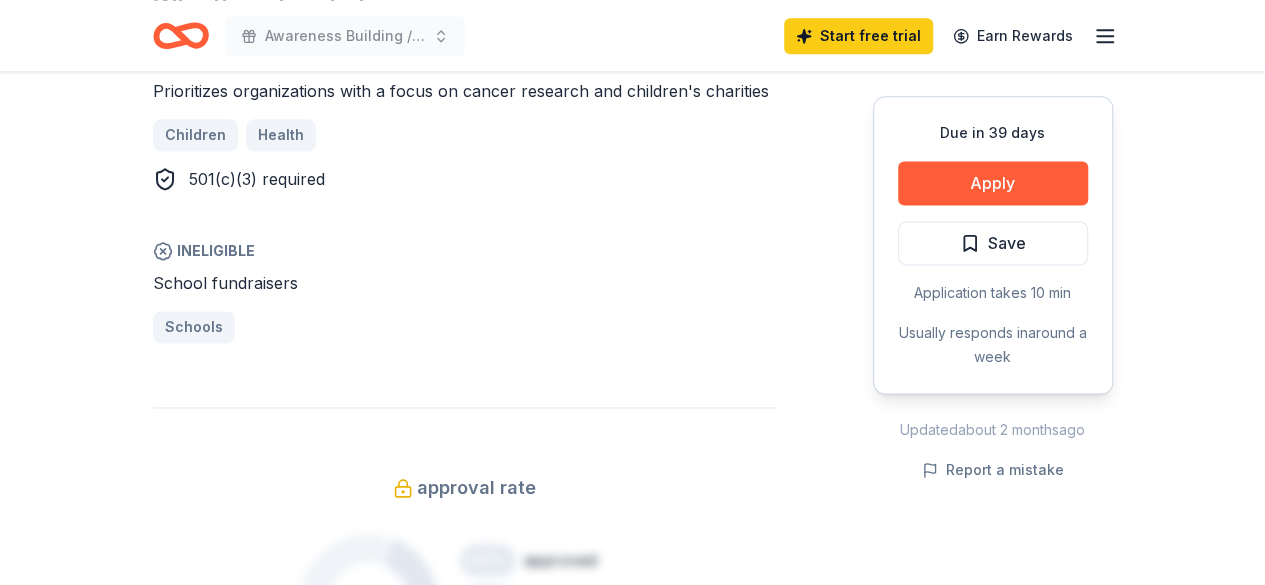 scroll, scrollTop: 1500, scrollLeft: 0, axis: vertical 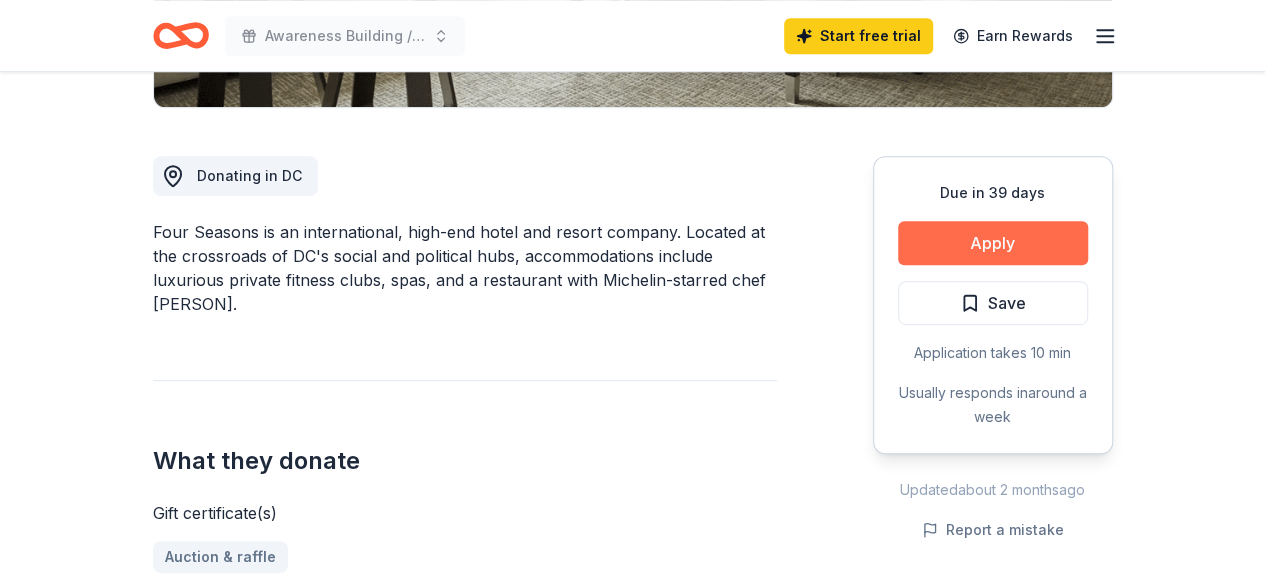 click on "Apply" at bounding box center [993, 243] 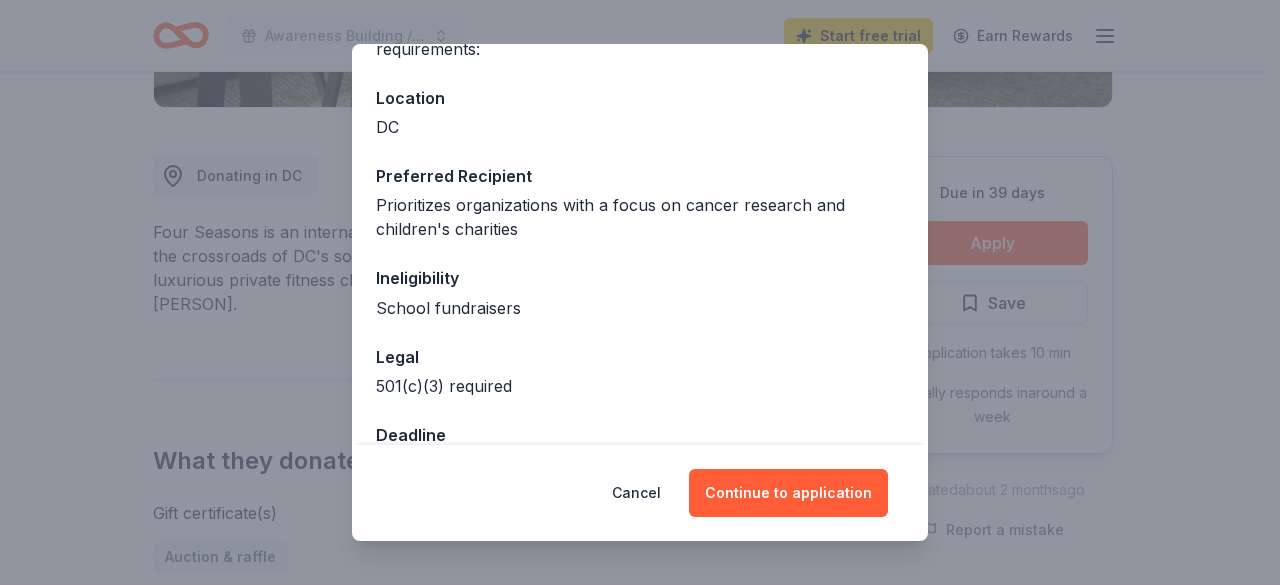 scroll, scrollTop: 258, scrollLeft: 0, axis: vertical 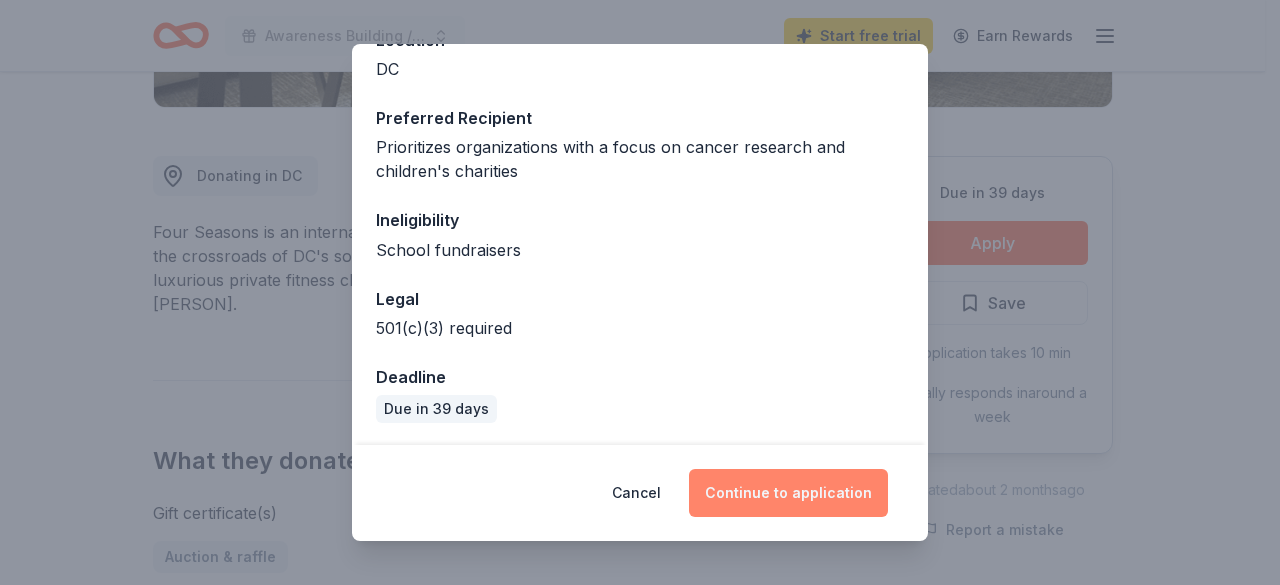 click on "Continue to application" at bounding box center [788, 493] 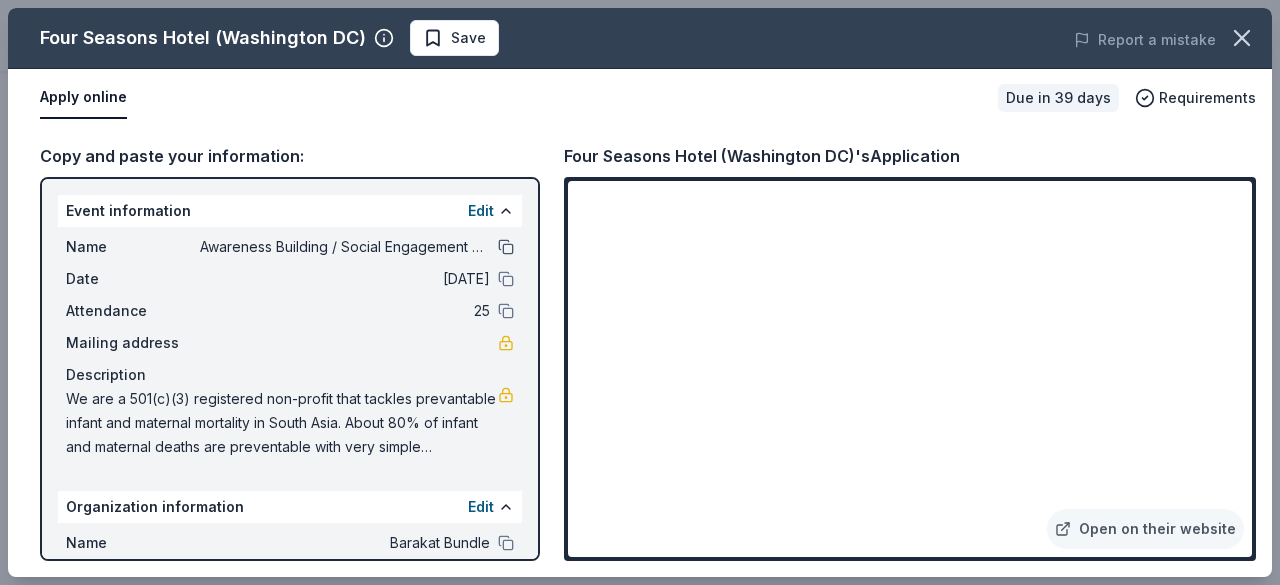 click at bounding box center (506, 247) 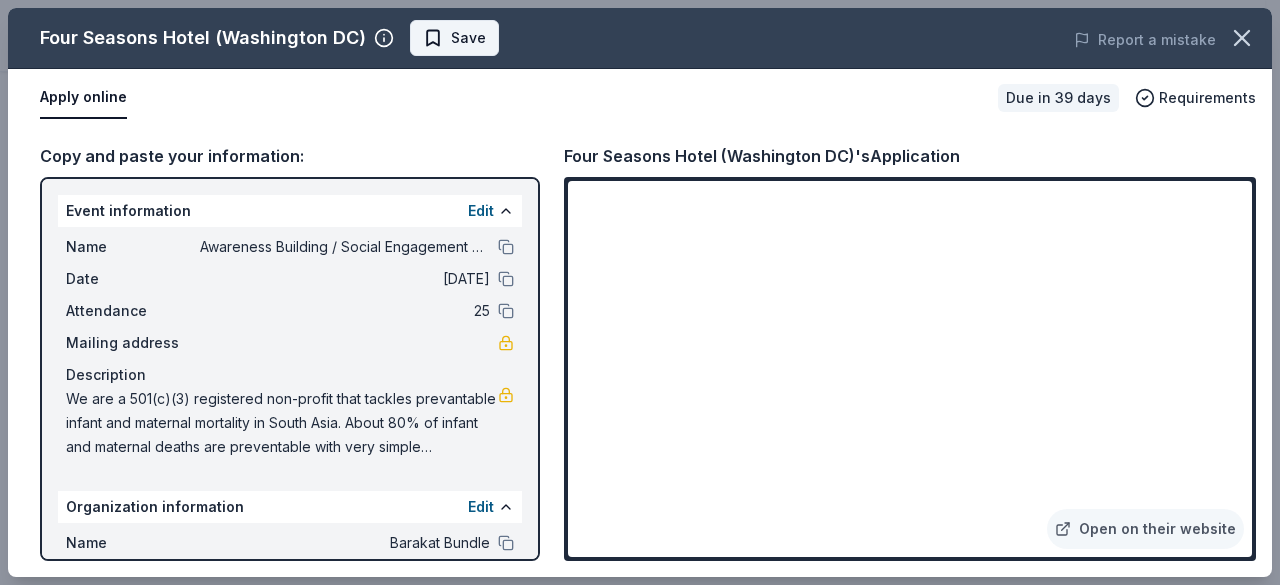click on "Save" at bounding box center [454, 38] 